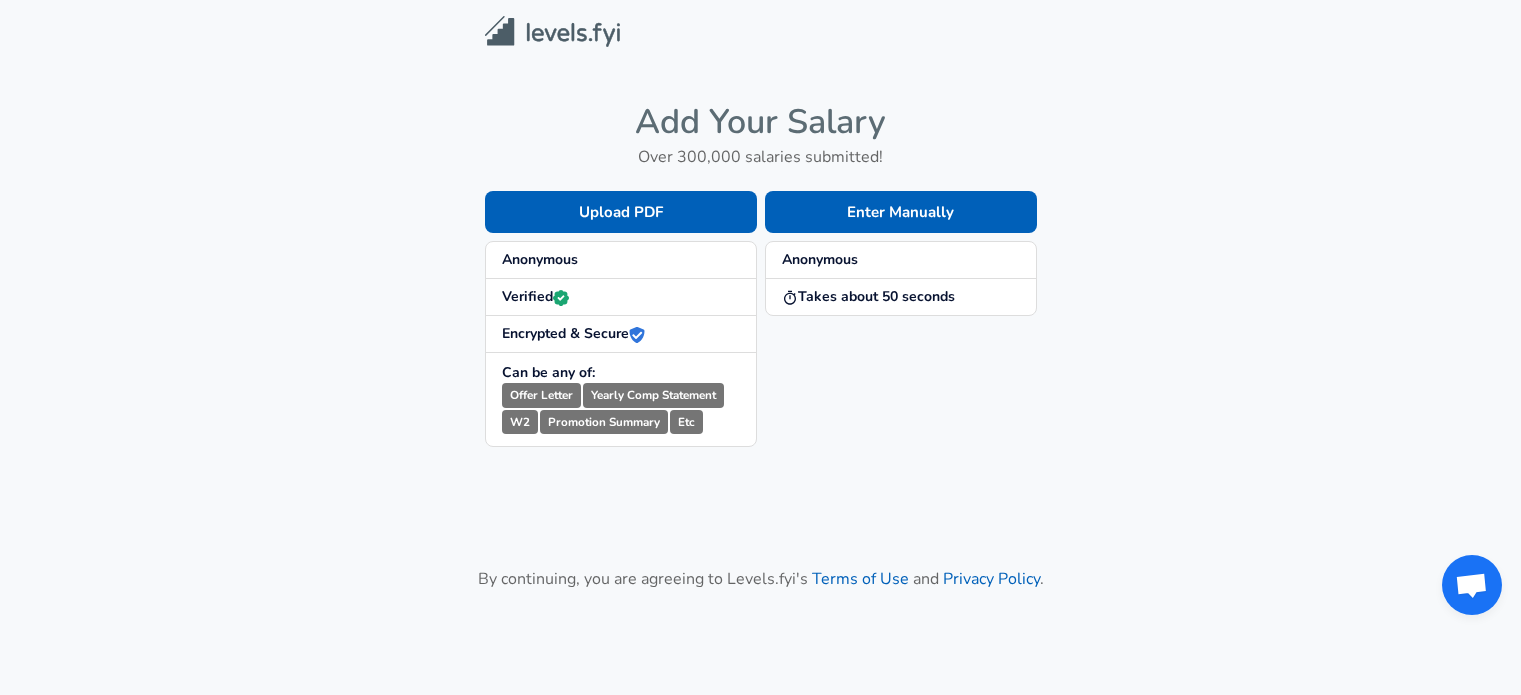 scroll, scrollTop: 0, scrollLeft: 0, axis: both 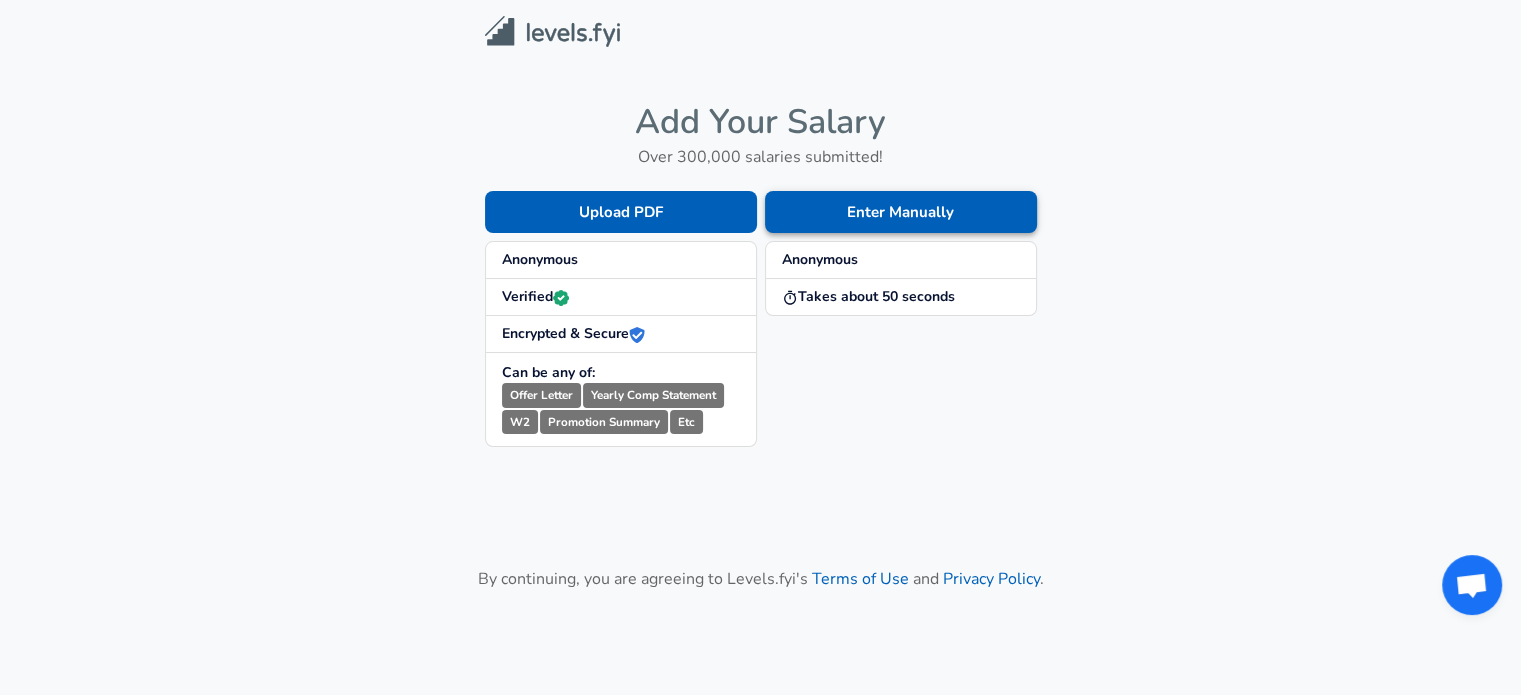 click on "Enter Manually" at bounding box center (901, 212) 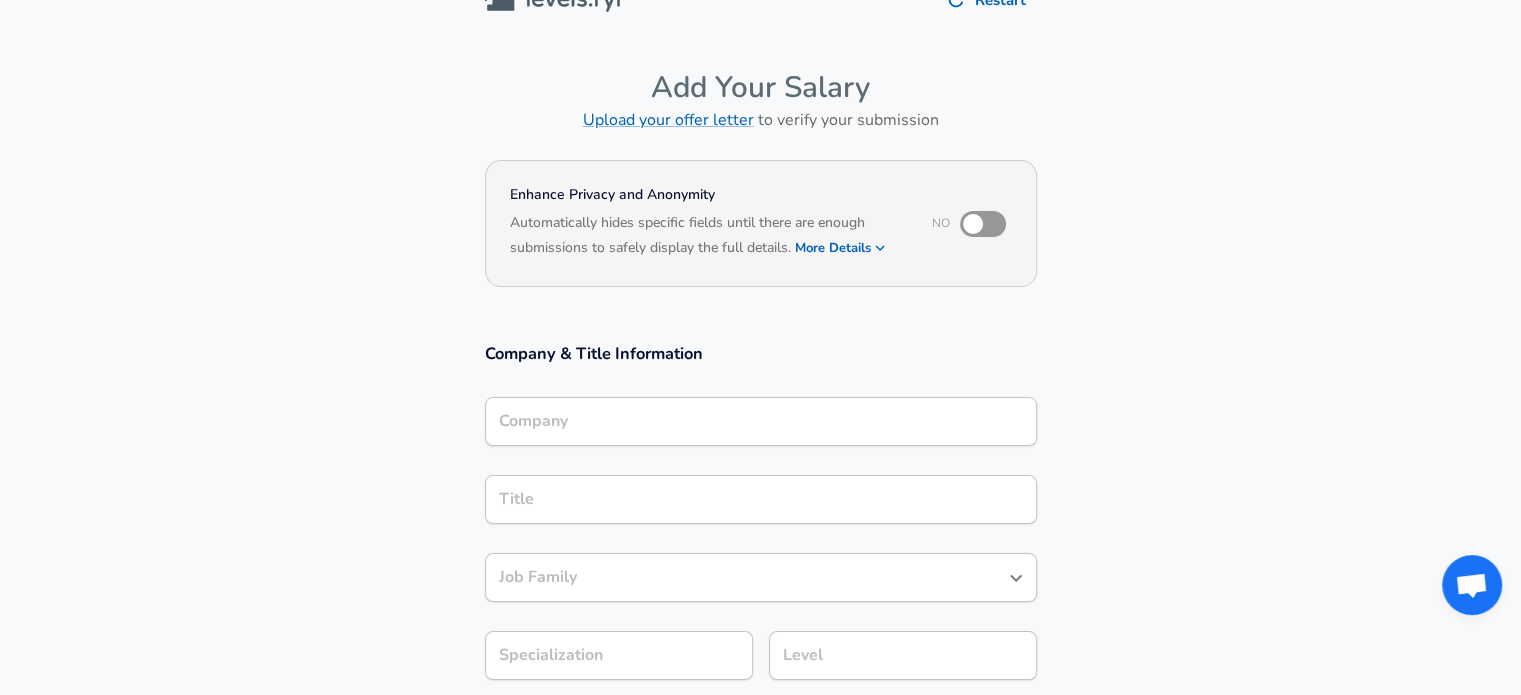 scroll, scrollTop: 0, scrollLeft: 0, axis: both 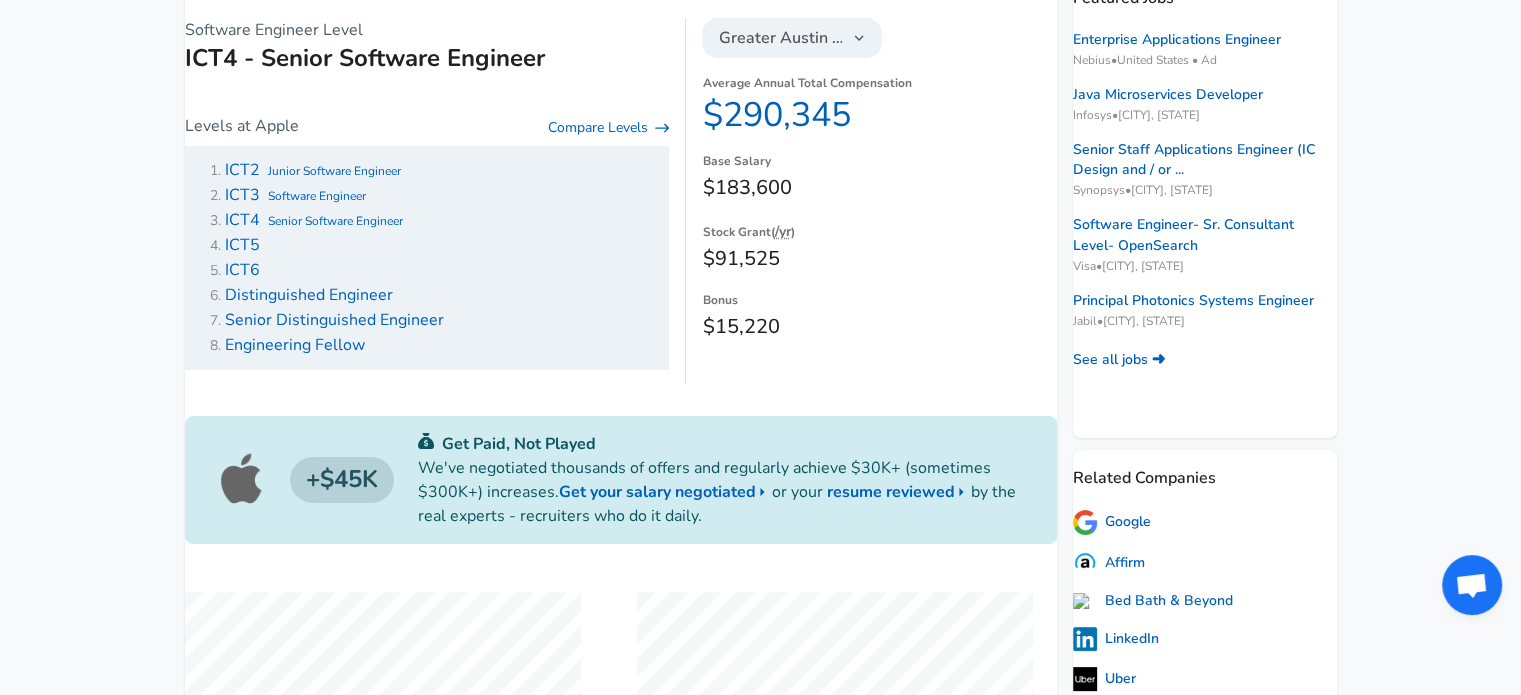click on "ICT5" at bounding box center (242, 245) 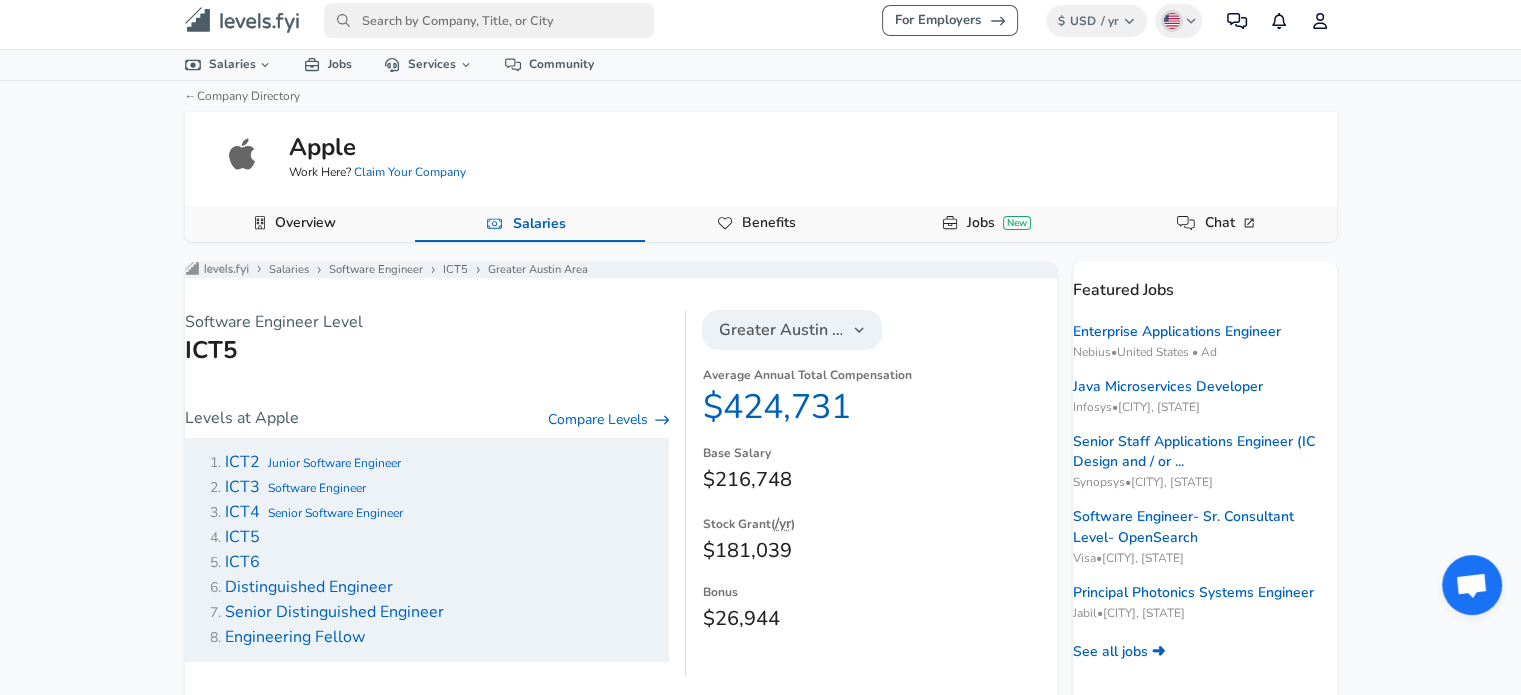 scroll, scrollTop: 0, scrollLeft: 0, axis: both 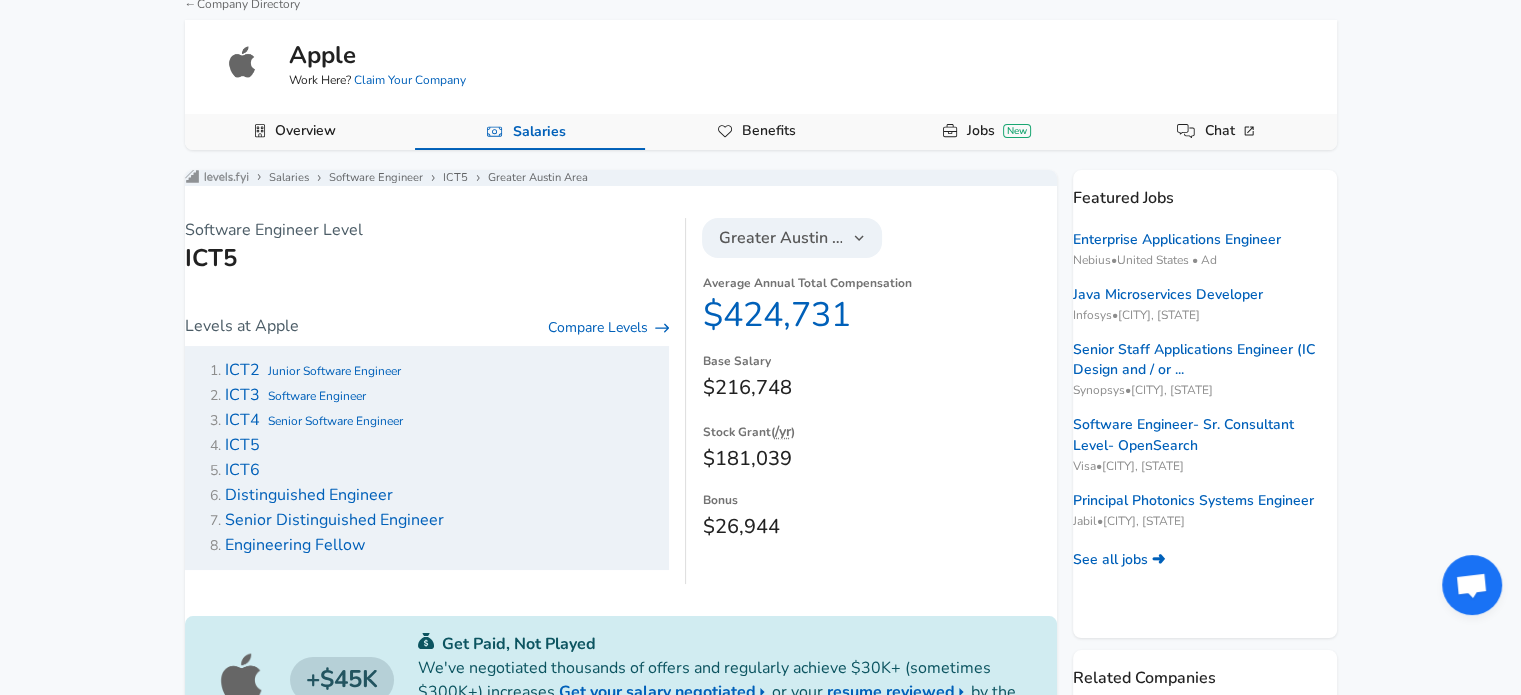 click on "For Employers $ USD / yr Change English (US) Change Community Notifications Profile All Data By Location By Company By Title Salary Calculator Chart Visualizations Verified Salaries Internships Negotiation Support Compare Benefits Who's Hiring 2024 Pay Report Top Paying Companies Integrate Blog Press Google Software Engineer Product Manager New York City Area Data Scientist View Individual Data Points   Levels FYI Logo Salaries 📂   All Data 🌎   By Location 🏢   By Company 🖋    By Title 🏭️    By Industry 📍   Salary Heatmap 📈   Chart Visualizations 🔥   Real-time Percentiles 🎓   Internships ❣️   Compare Benefits 🎬   2024 Pay Report 🏆   Top Paying Companies 💸   Calculate Meeting Cost #️⃣   Salary Calculator Contribute Add Salary Add Company Benefits Add Level Mapping Jobs Services Candidate Services 💵  Negotiation Coaching 📄  Resume Review 🎁  Gift a Resume Review For Employers Interactive Offers Real-time Percentiles  🔥 Compensation Benchmarking Community" at bounding box center [760, 247] 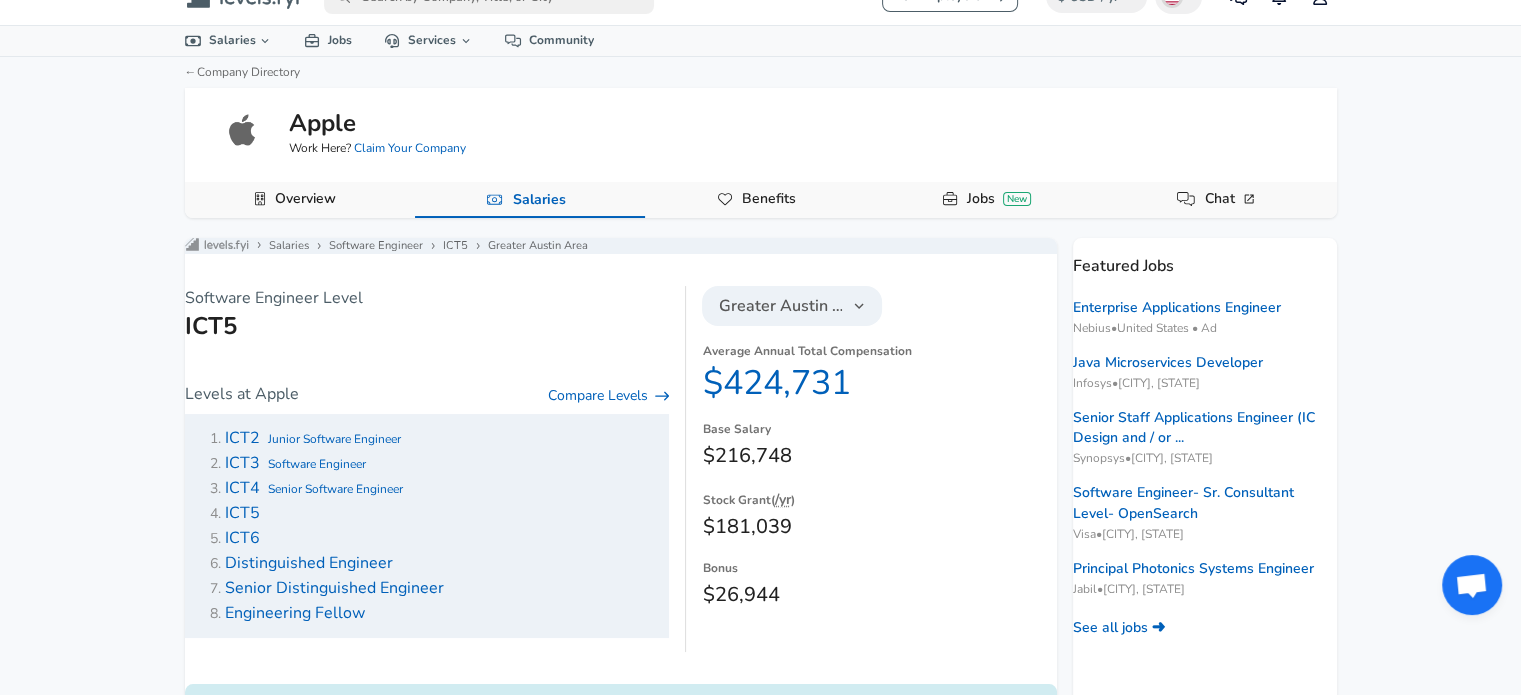 scroll, scrollTop: 0, scrollLeft: 0, axis: both 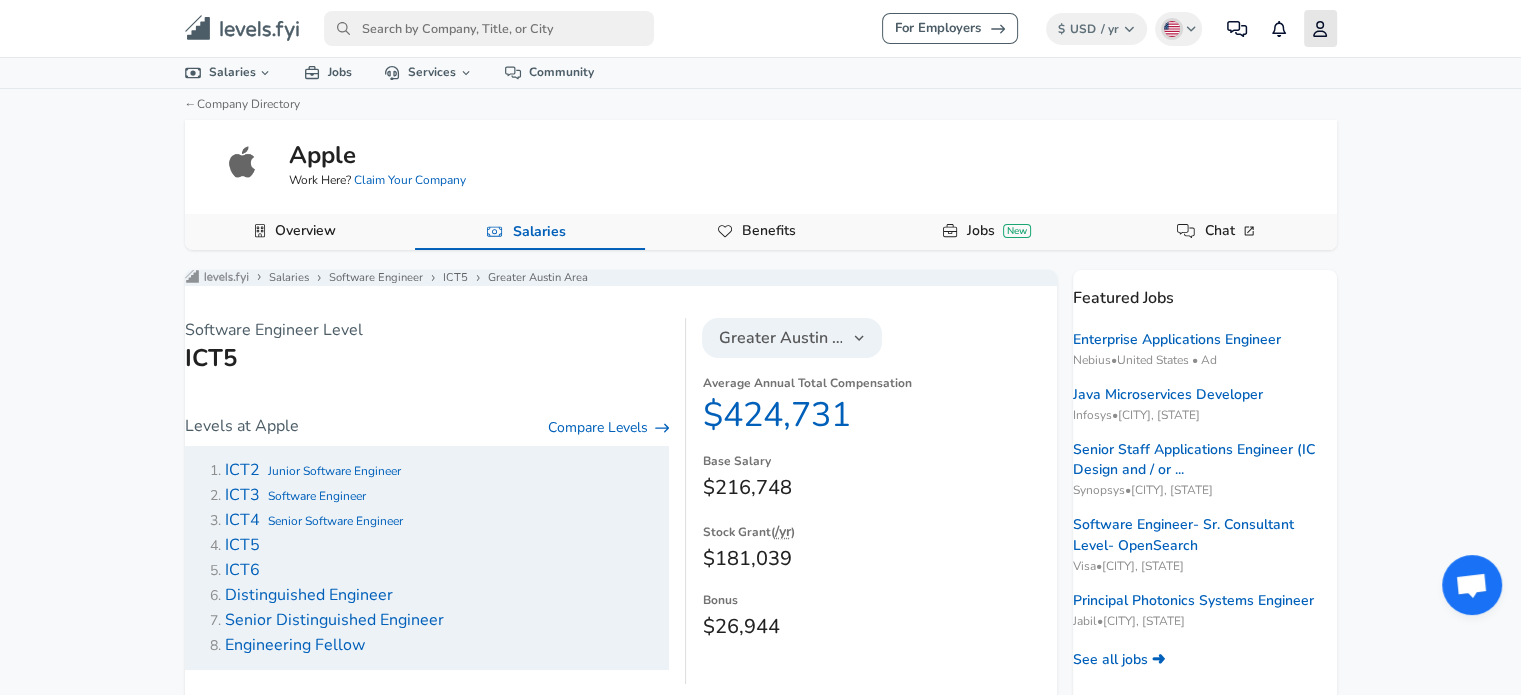 click 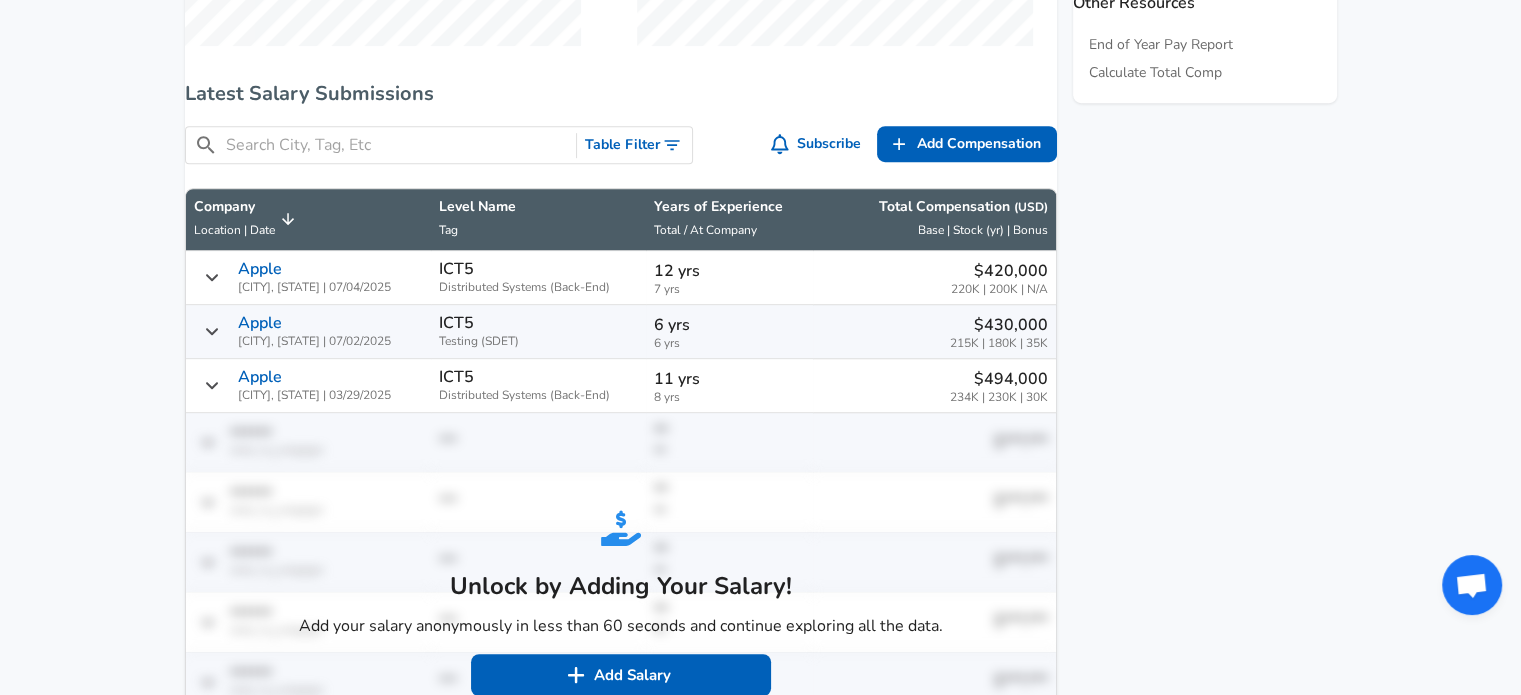 scroll, scrollTop: 1100, scrollLeft: 0, axis: vertical 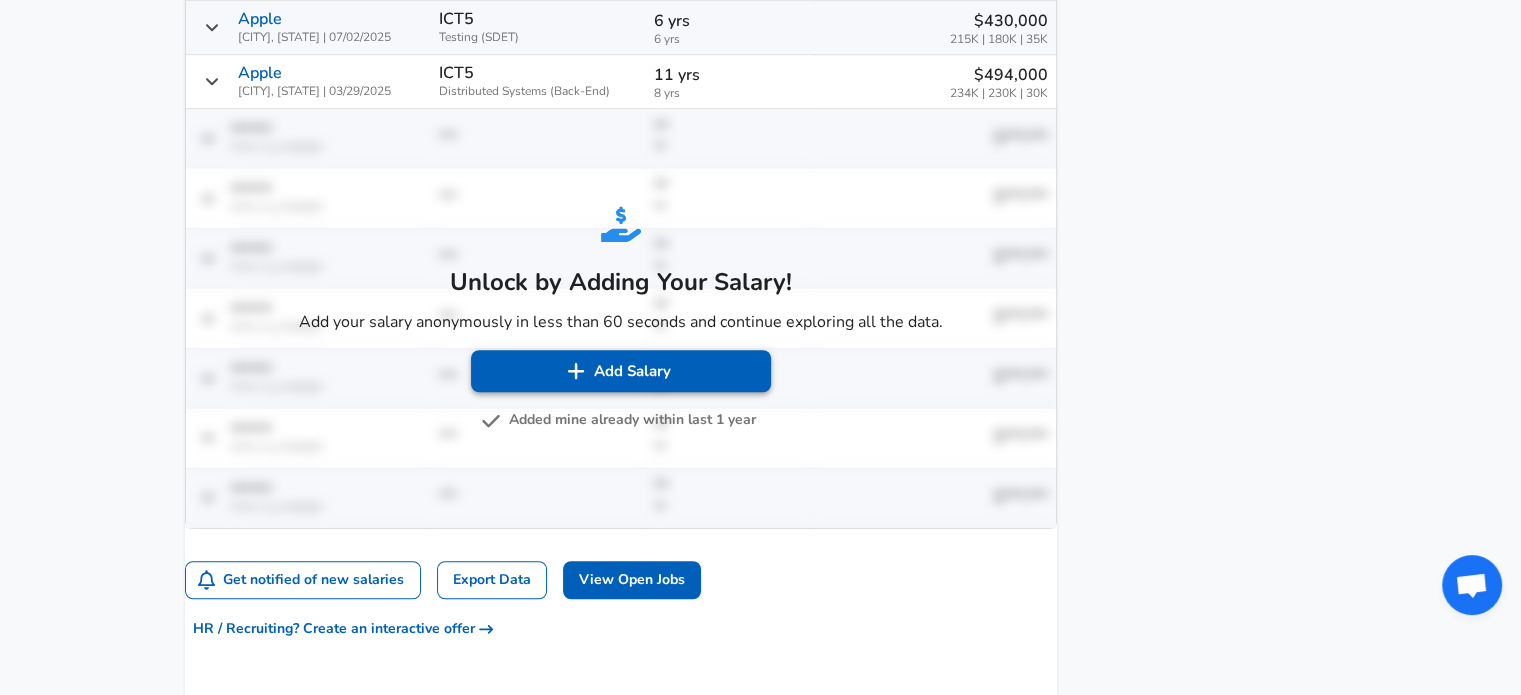 click at bounding box center [576, 371] 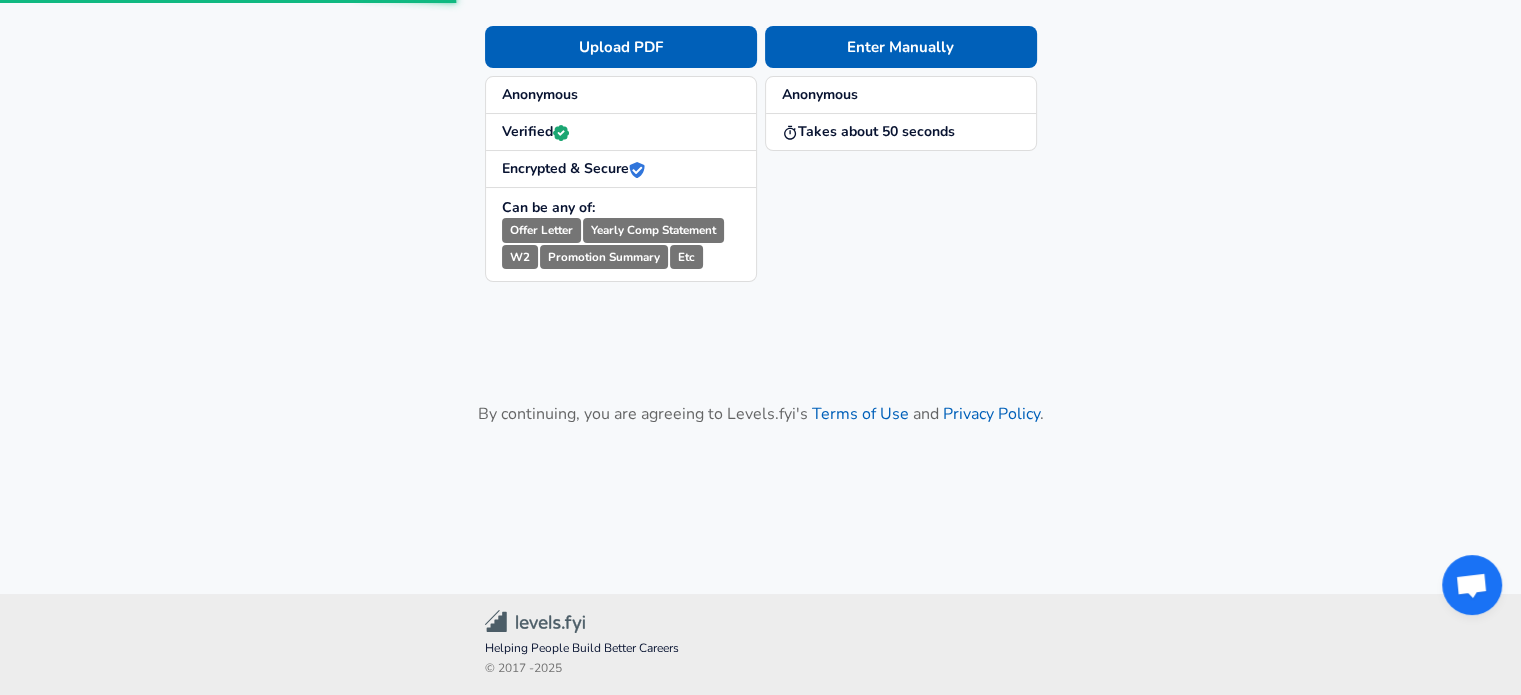 scroll, scrollTop: 0, scrollLeft: 0, axis: both 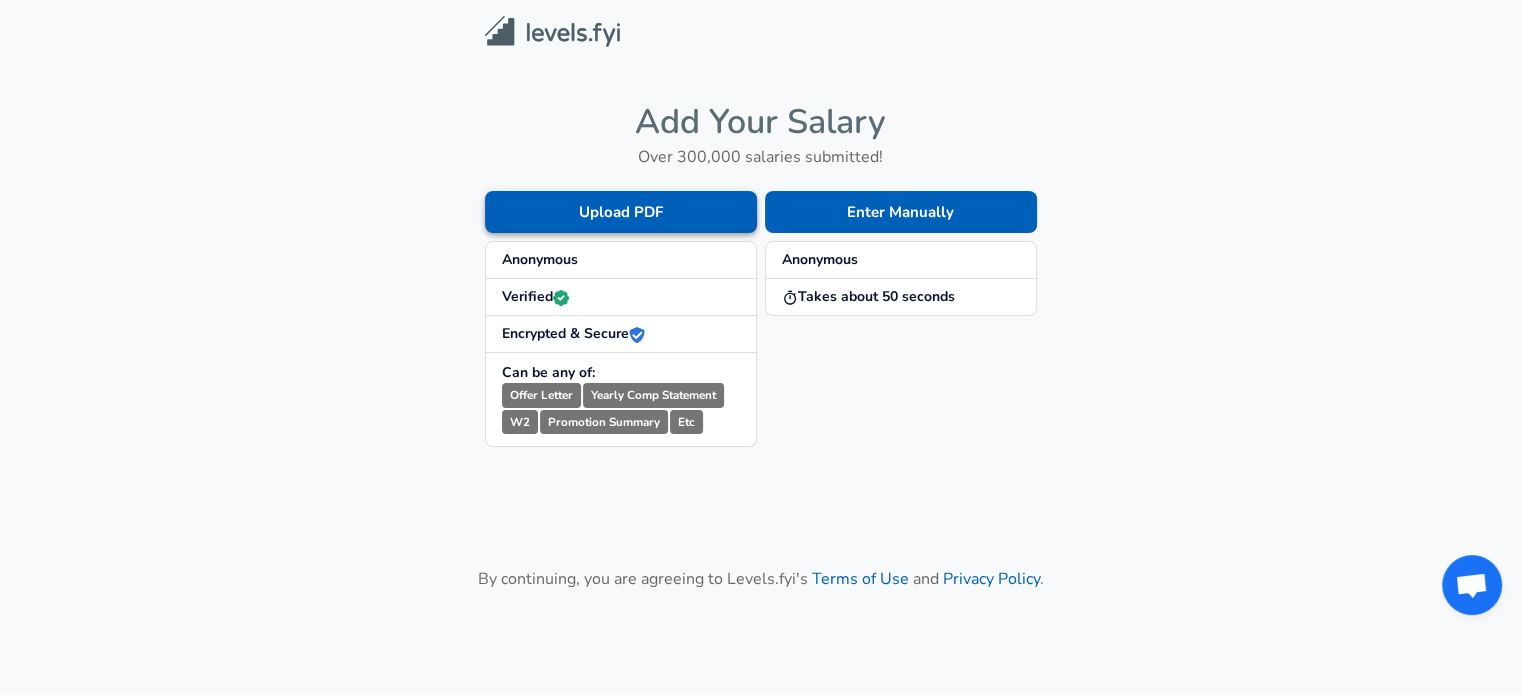 click on "Upload PDF" at bounding box center (621, 212) 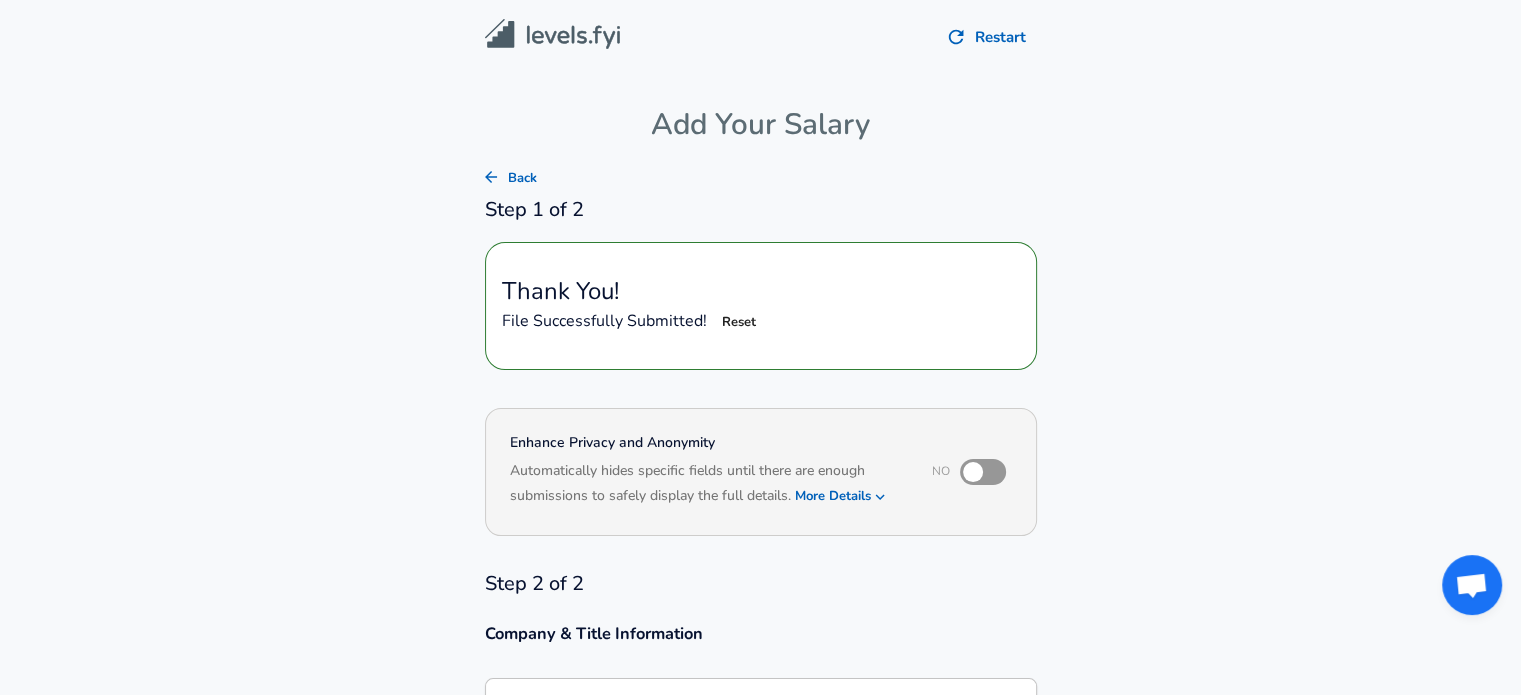 click at bounding box center (973, 472) 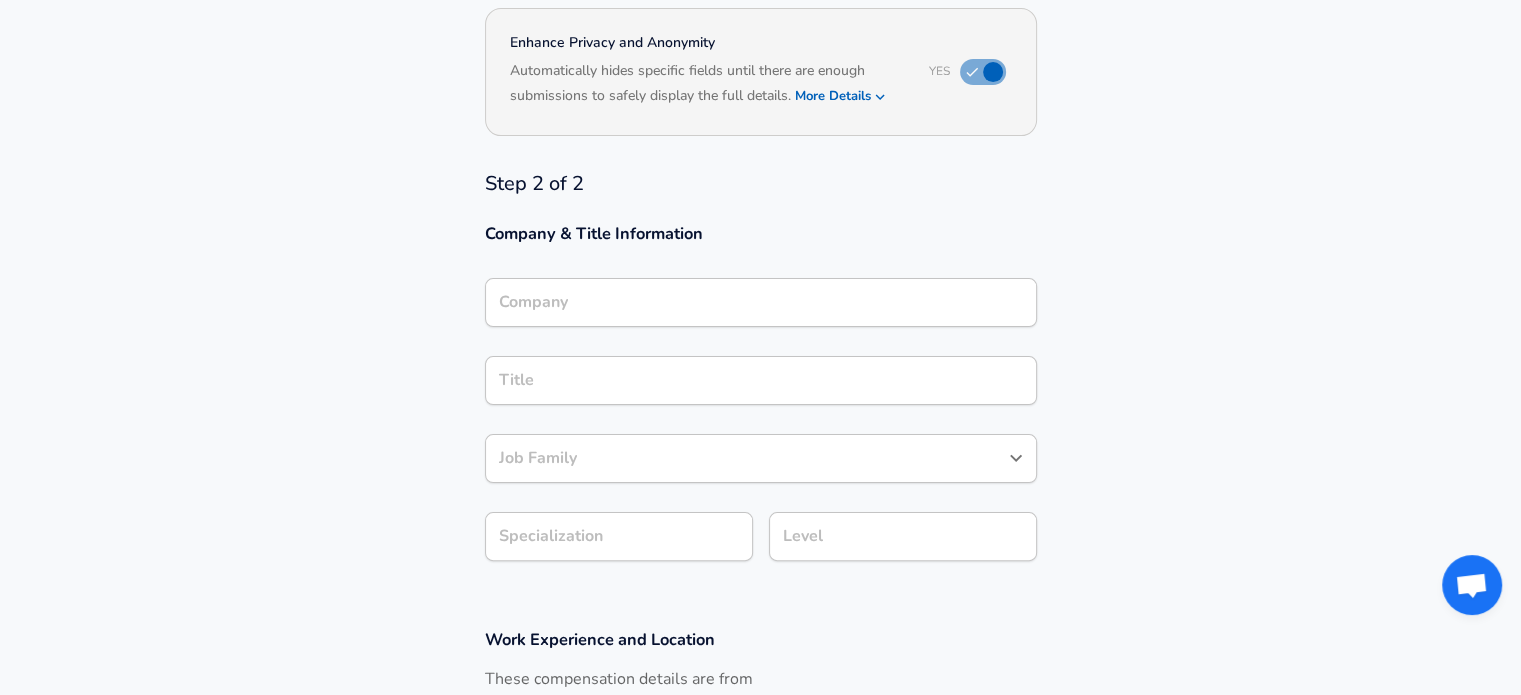 click on "Company" at bounding box center (761, 302) 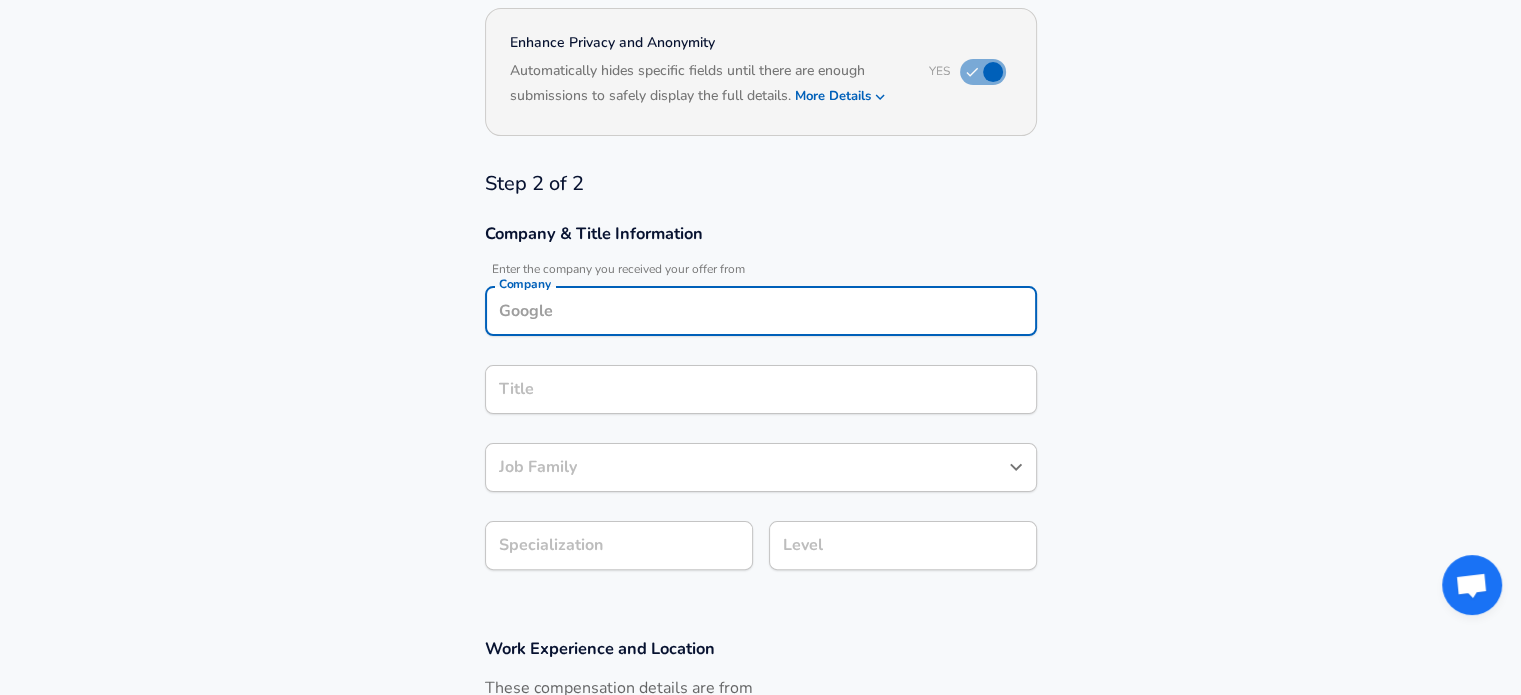 scroll, scrollTop: 420, scrollLeft: 0, axis: vertical 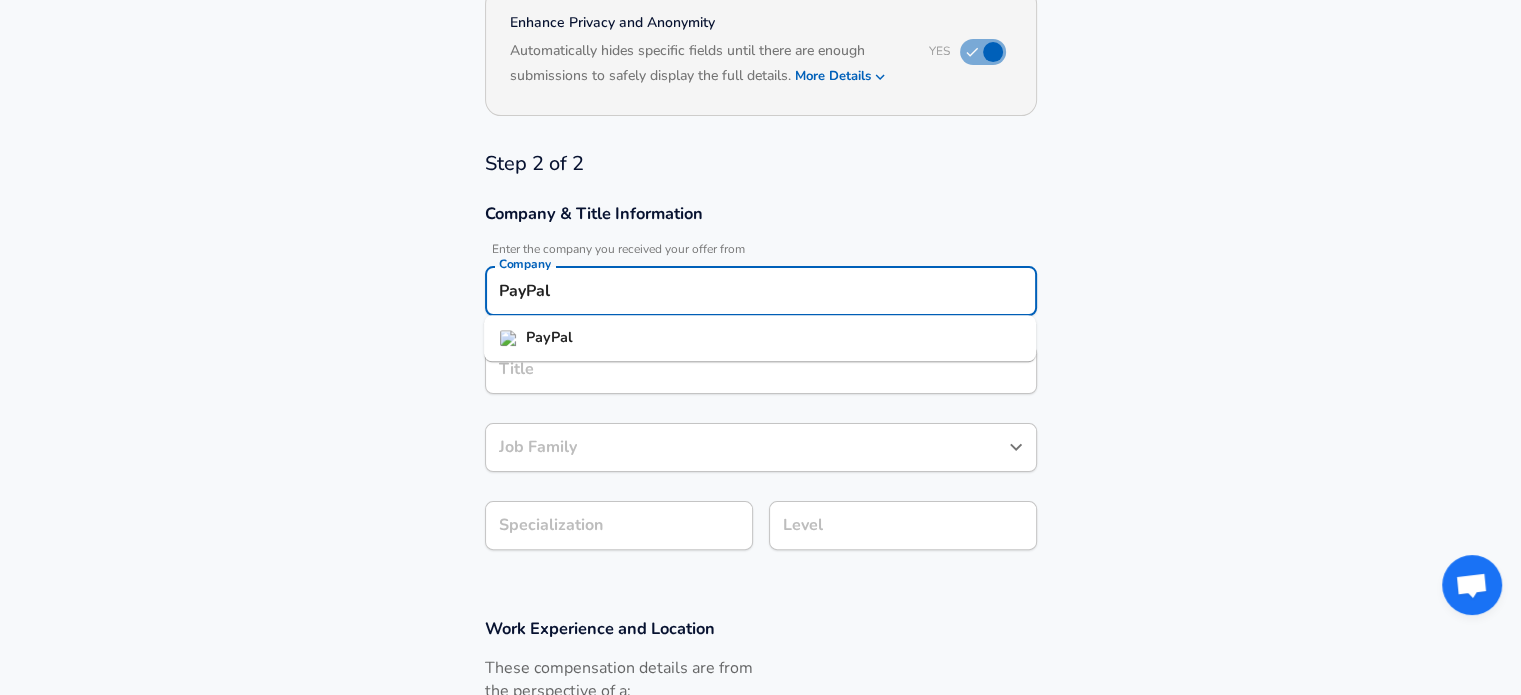 click on "PayPal" at bounding box center [760, 338] 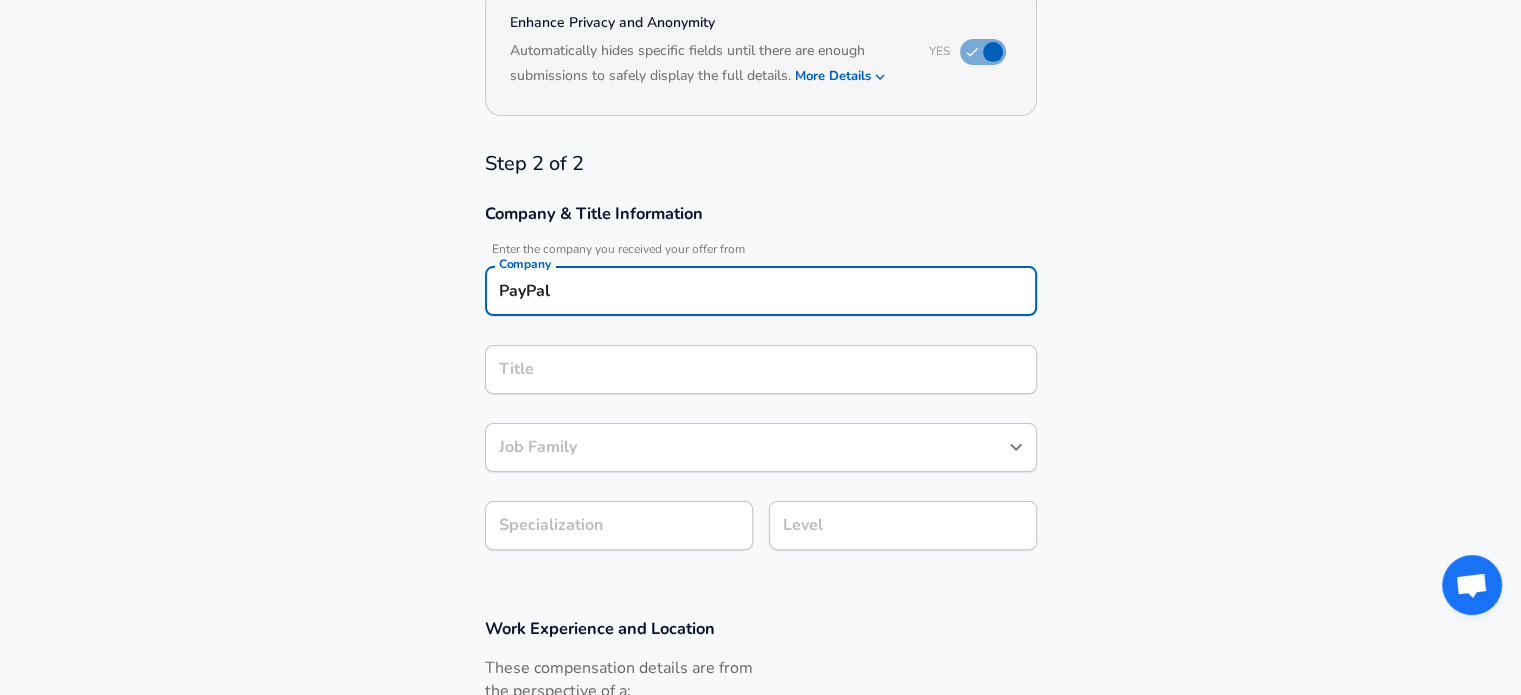 type on "PayPal" 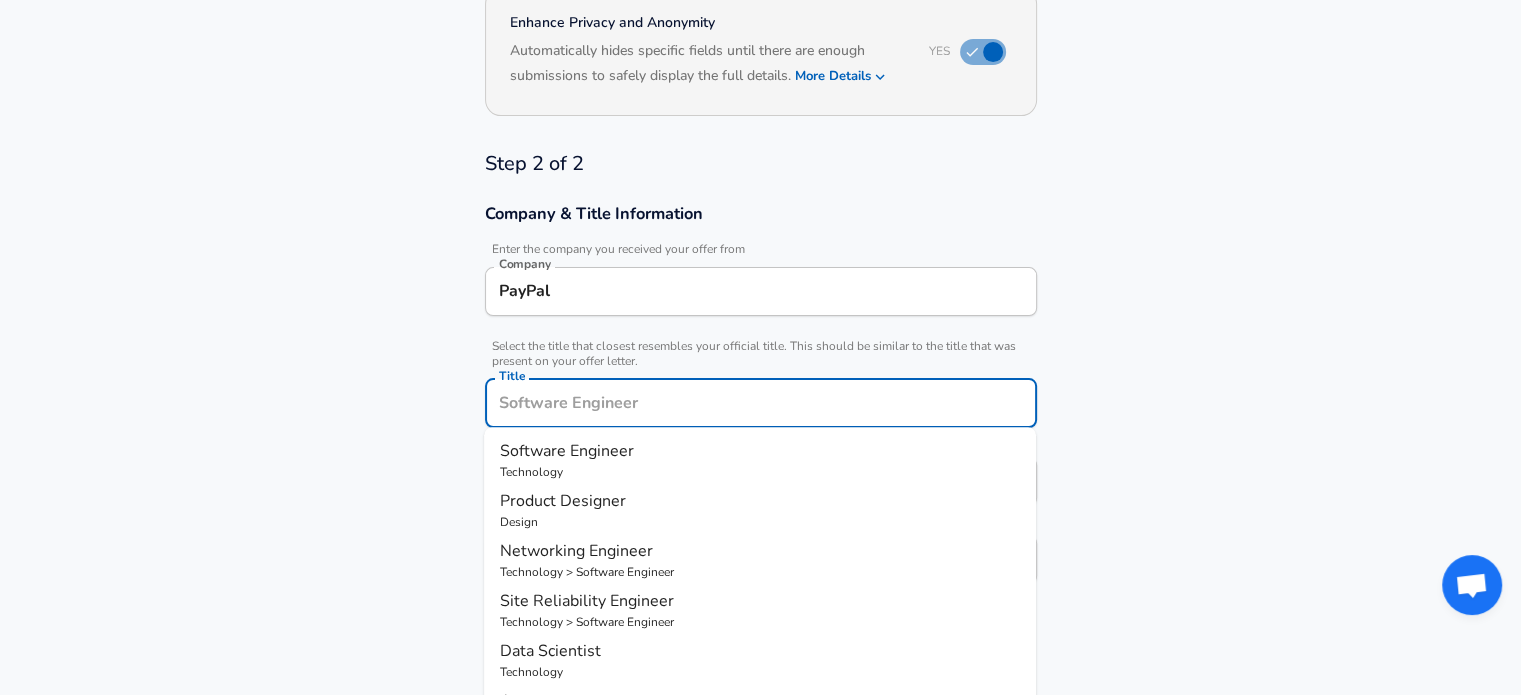 scroll, scrollTop: 460, scrollLeft: 0, axis: vertical 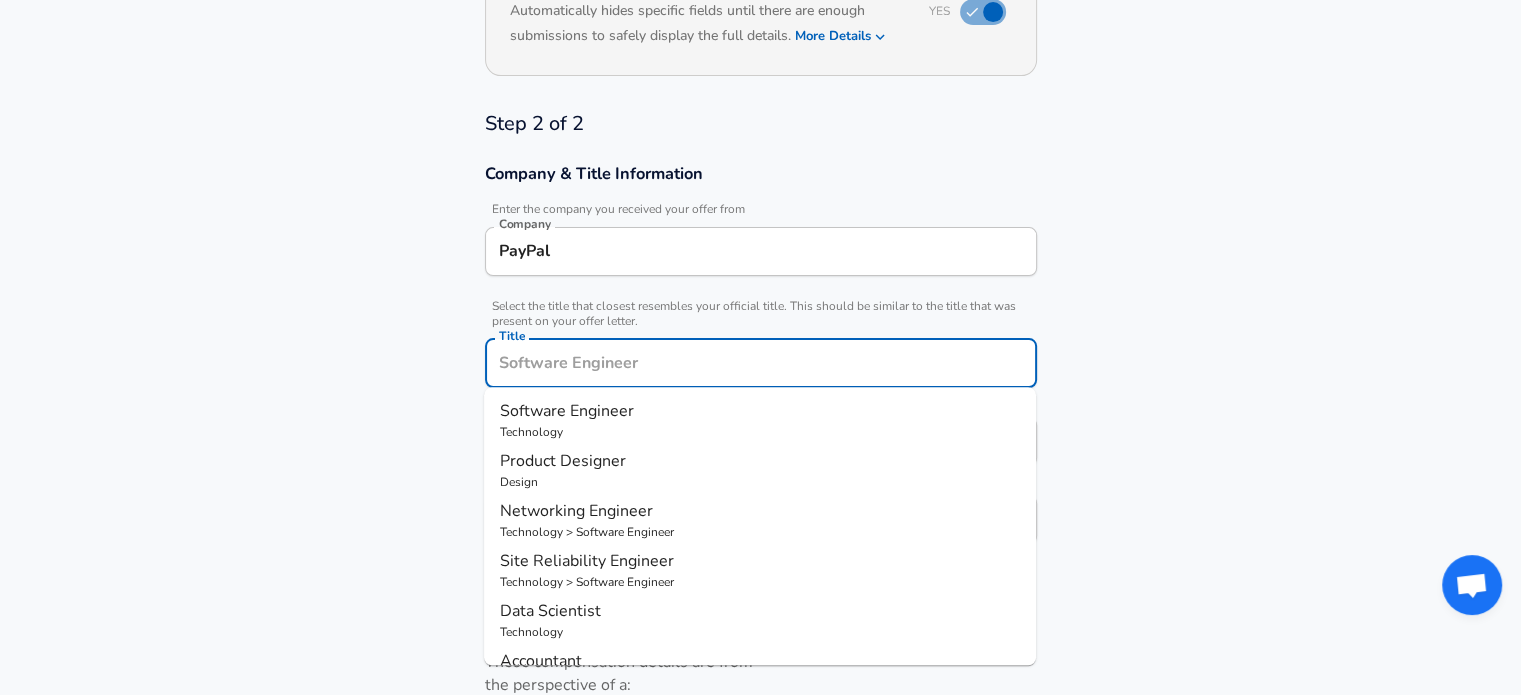 click on "Company & Title Information Enter the company you received your offer from Company PayPal Company Select the title that closest resembles your official title. This should be similar to the title that was present on your offer letter. Title Title Software Engineer Technology Product Designer Design Networking Engineer Technology > Software Engineer Site Reliability Engineer Technology > Software Engineer Data Scientist Technology Accountant Finance Administrative Assistant Administration Business Analyst Strategy & Operations Security Analyst Embedded Systems Software Developer Project Manager Technology Sales Development Representative Sales > Sales Job Family Job Family Specialization Specialization Level Level" at bounding box center [760, 364] 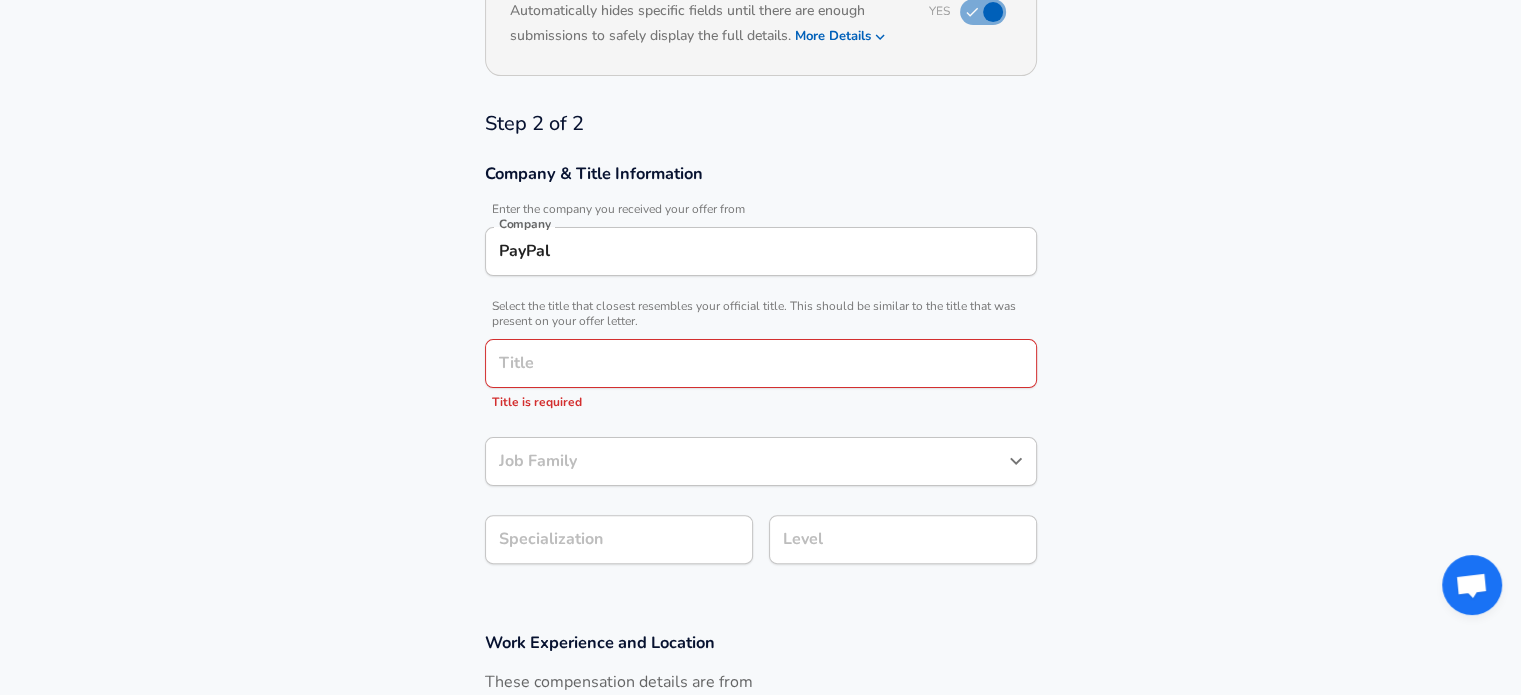 click on "Title" at bounding box center [761, 363] 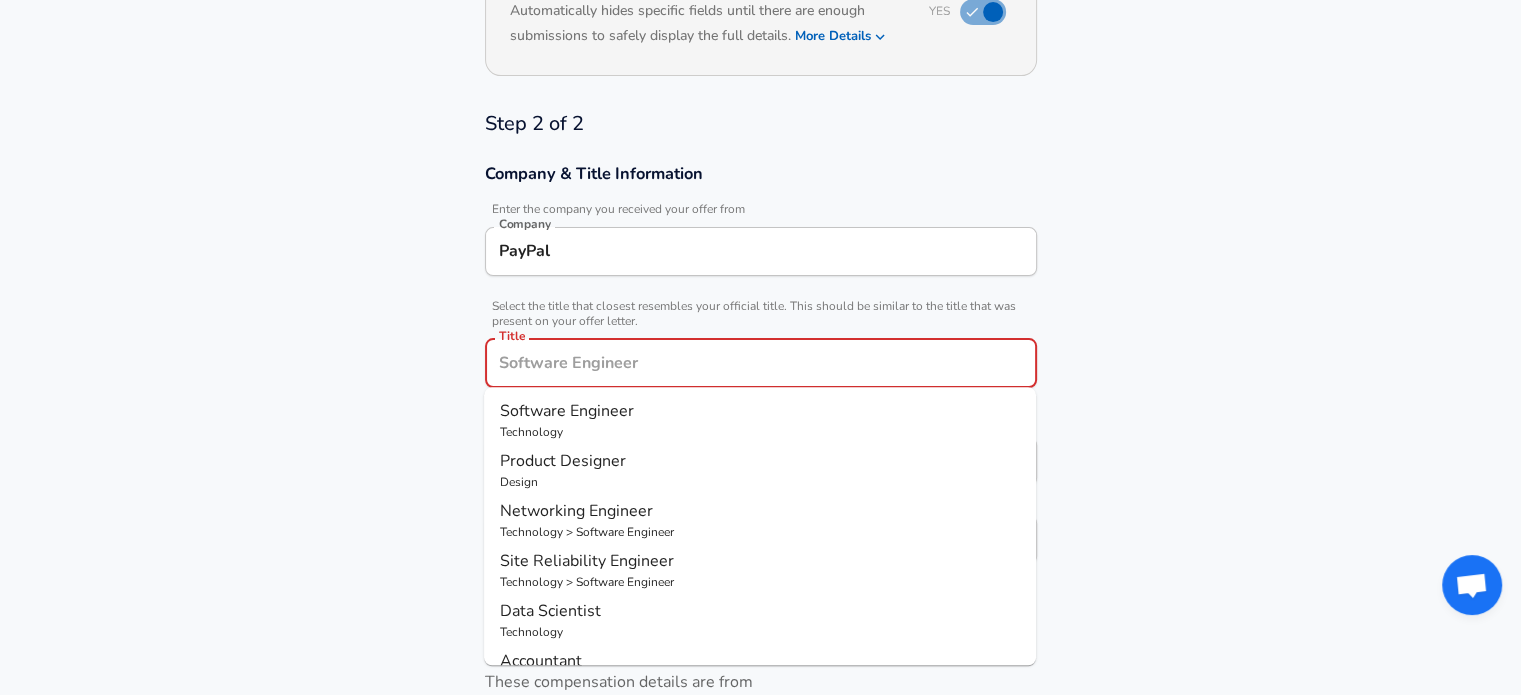 click on "Software Engineer" at bounding box center [567, 411] 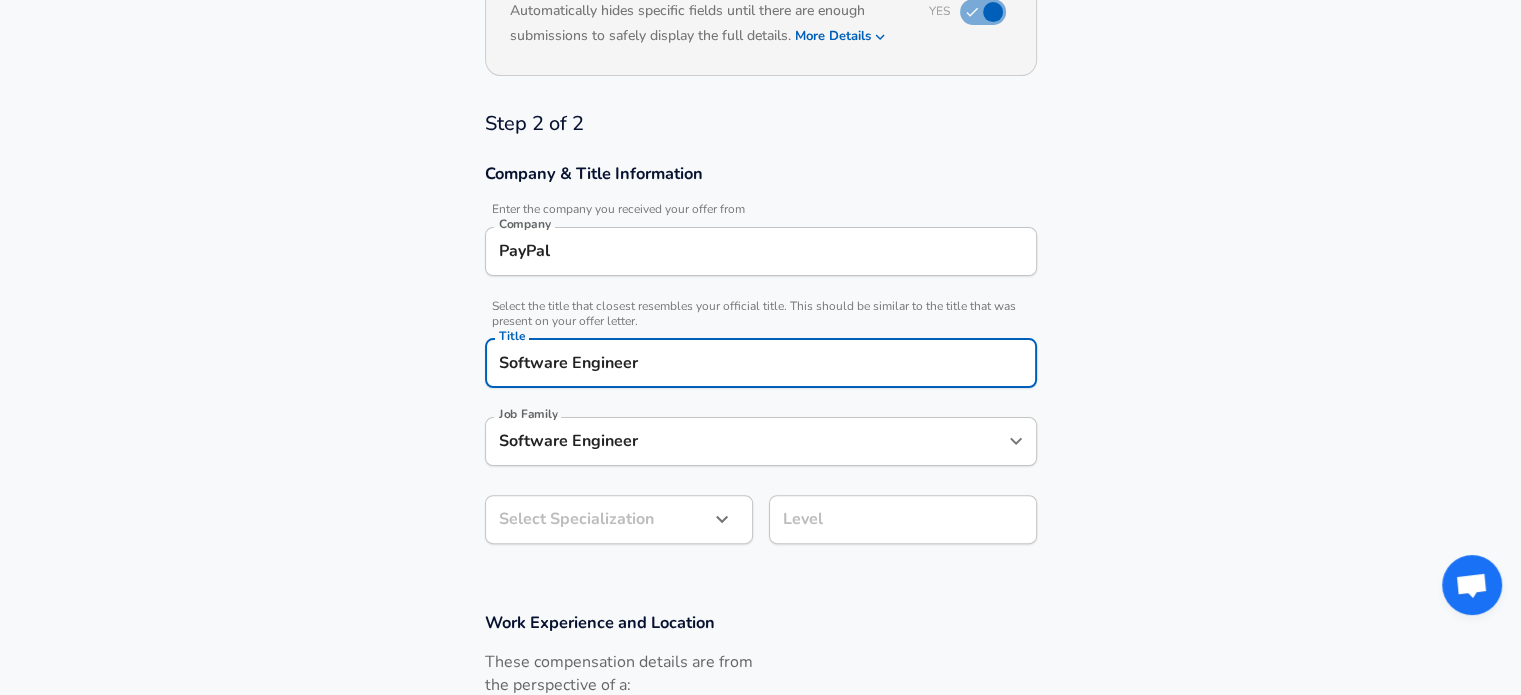 click on "Software Engineer" at bounding box center (761, 363) 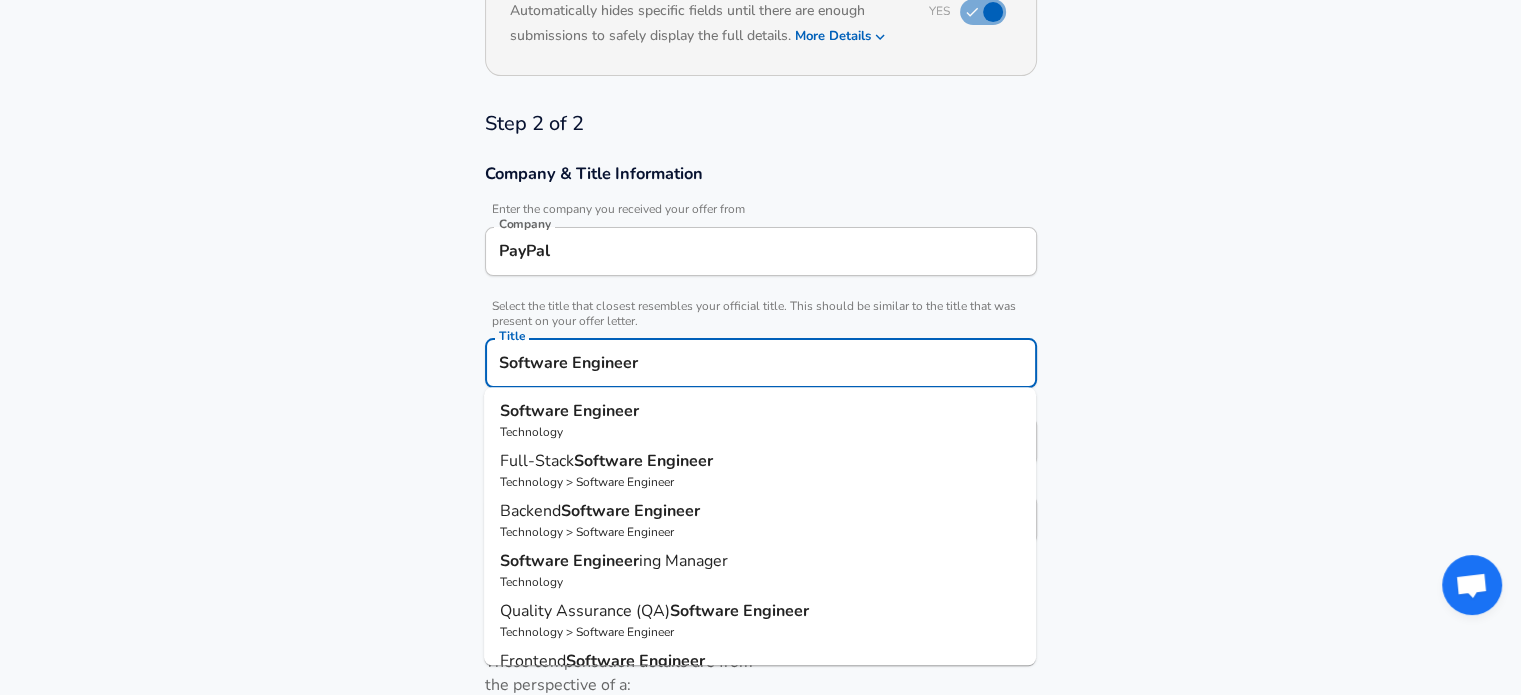 paste on "MTS 2," 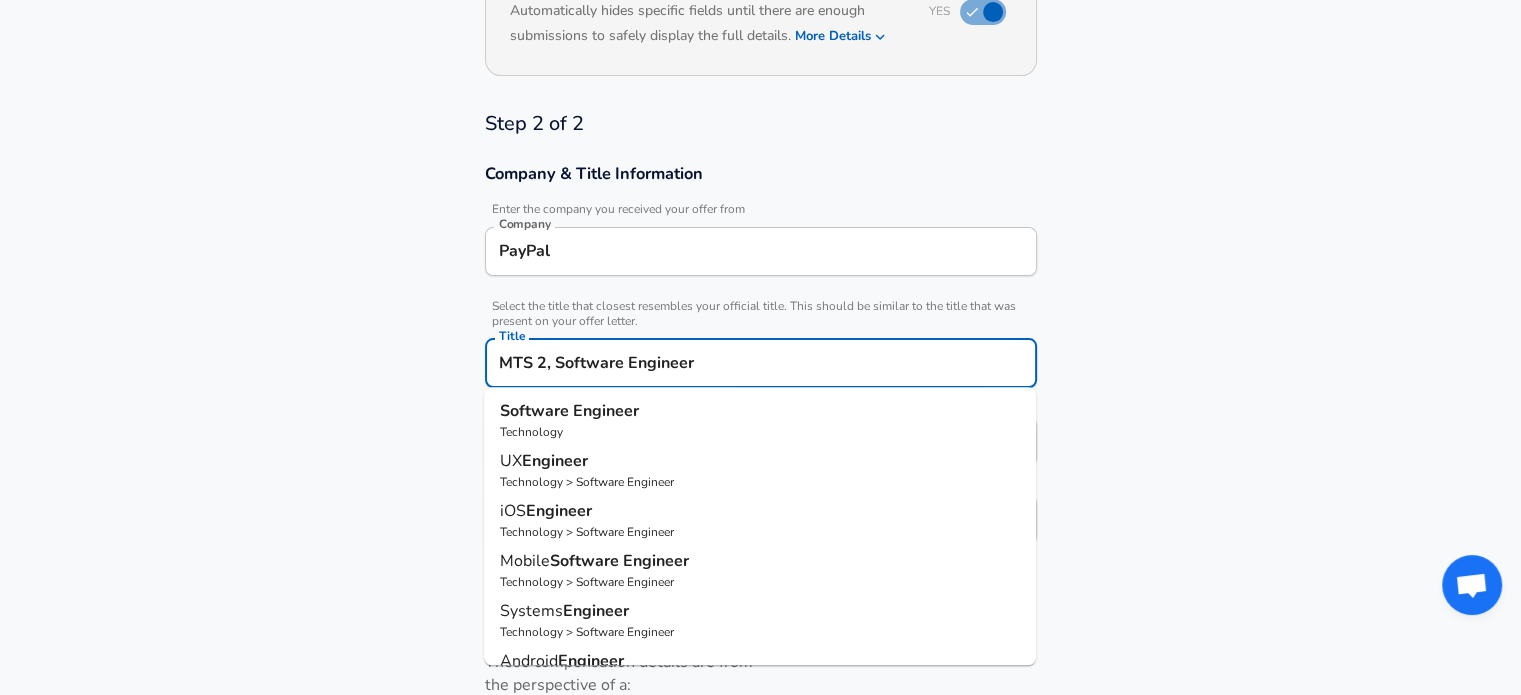 type on "MTS 2, Software Engineer" 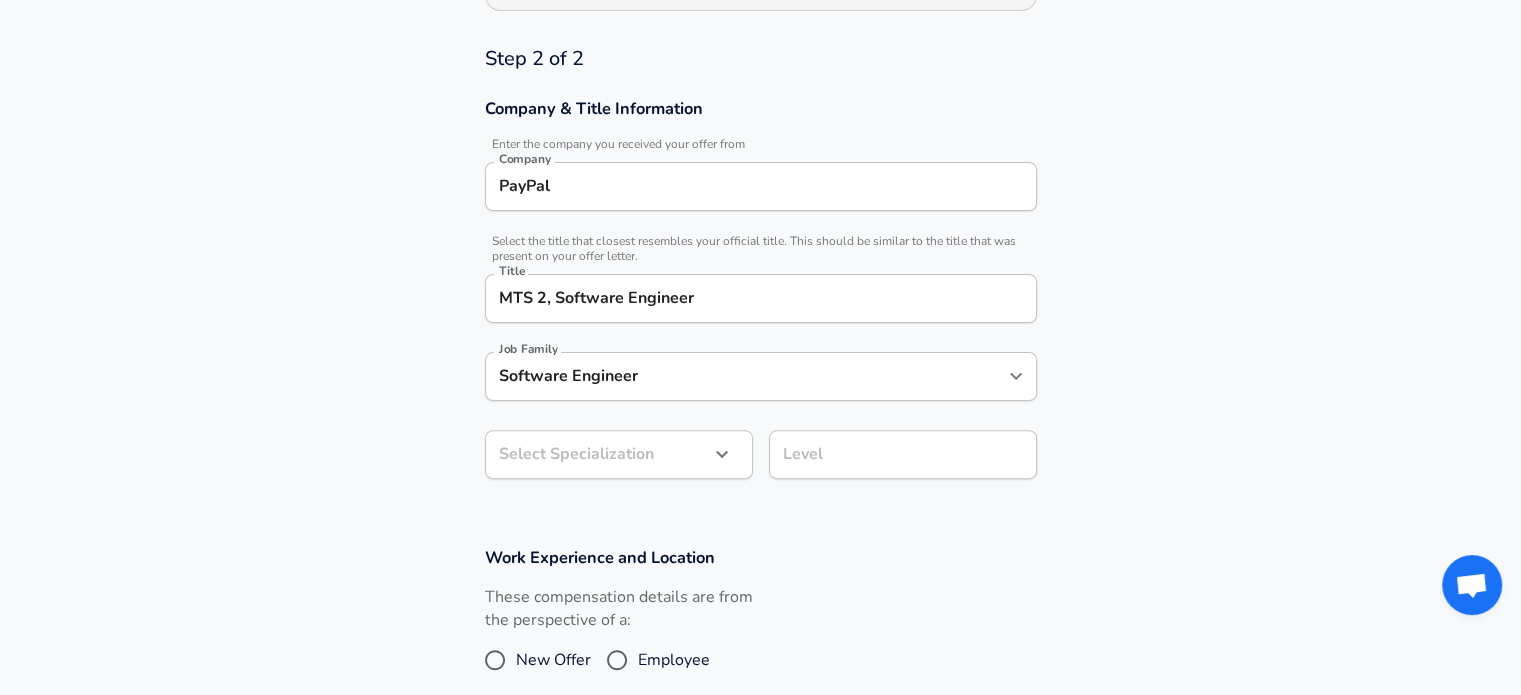scroll, scrollTop: 560, scrollLeft: 0, axis: vertical 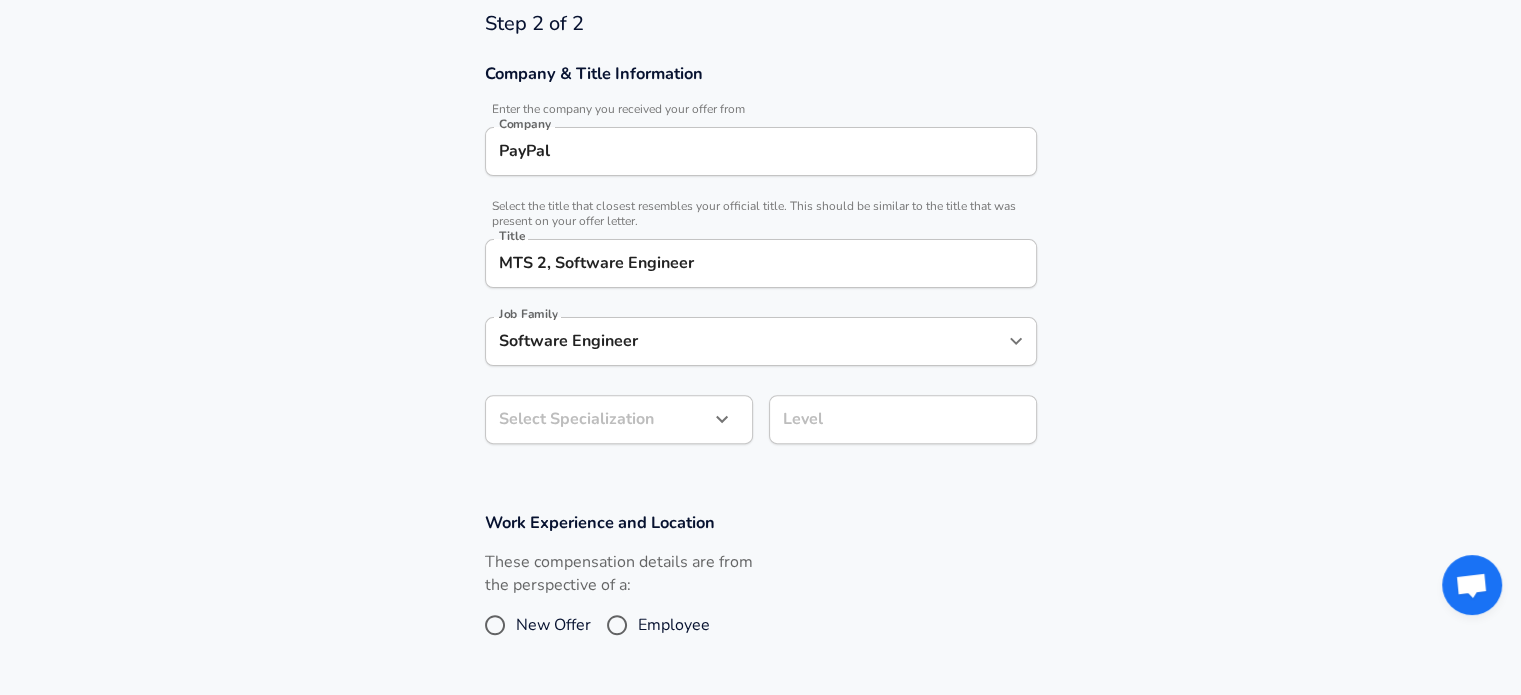 click on "Level Level" at bounding box center [903, 422] 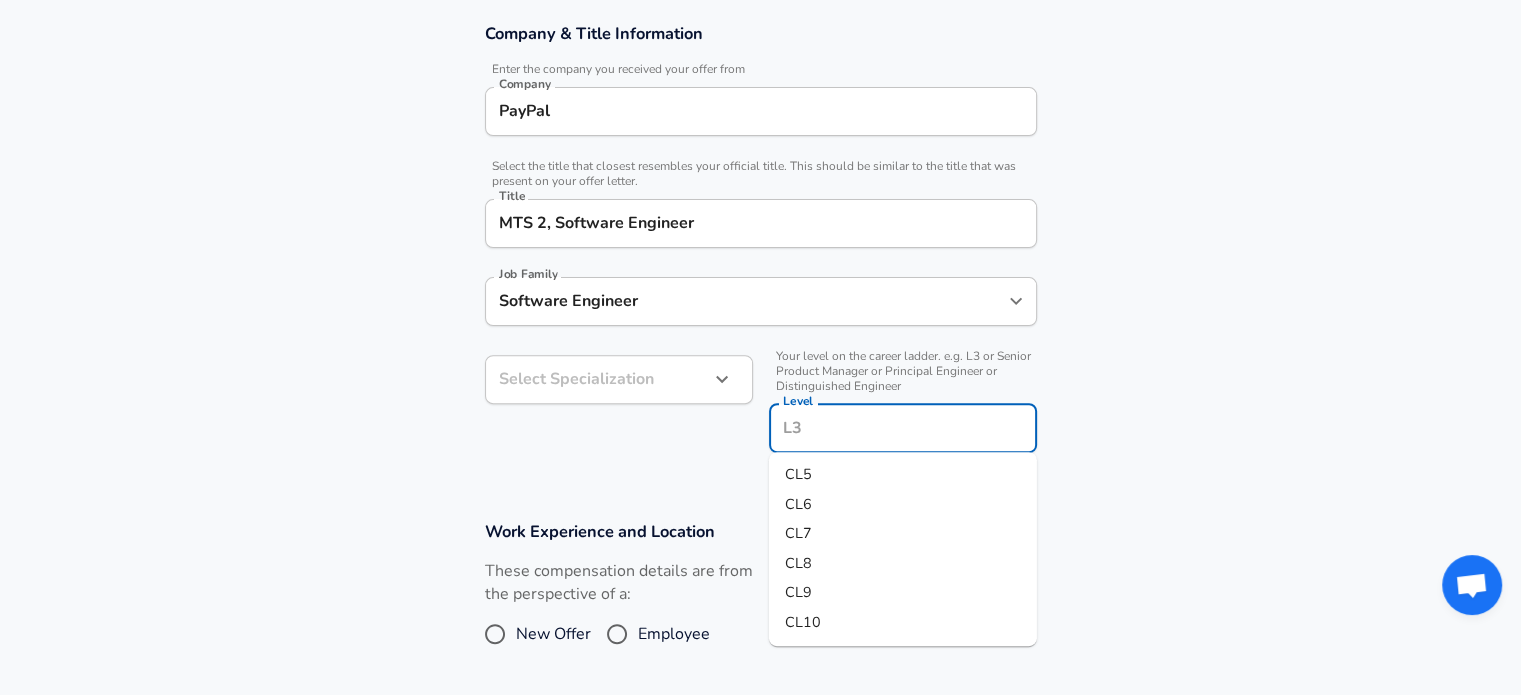 click on "CL7" at bounding box center (798, 533) 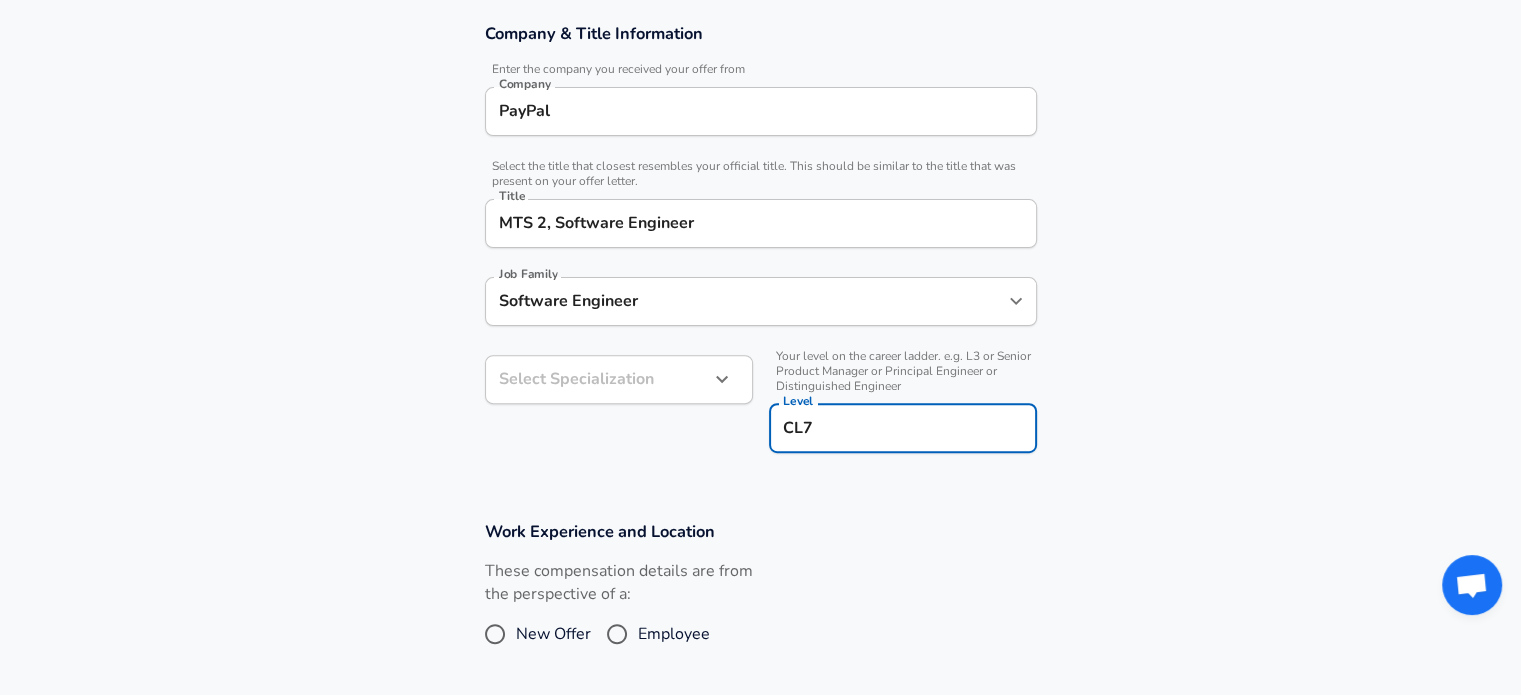 click on "Company & Title Information Enter the company you received your offer from Company PayPal Company Select the title that closest resembles your official title. This should be similar to the title that was present on your offer letter. Title MTS 2, Software Engineer Title Job Family Software Engineer Job Family Select Specialization ​ Select Specialization Level Level" at bounding box center (760, 249) 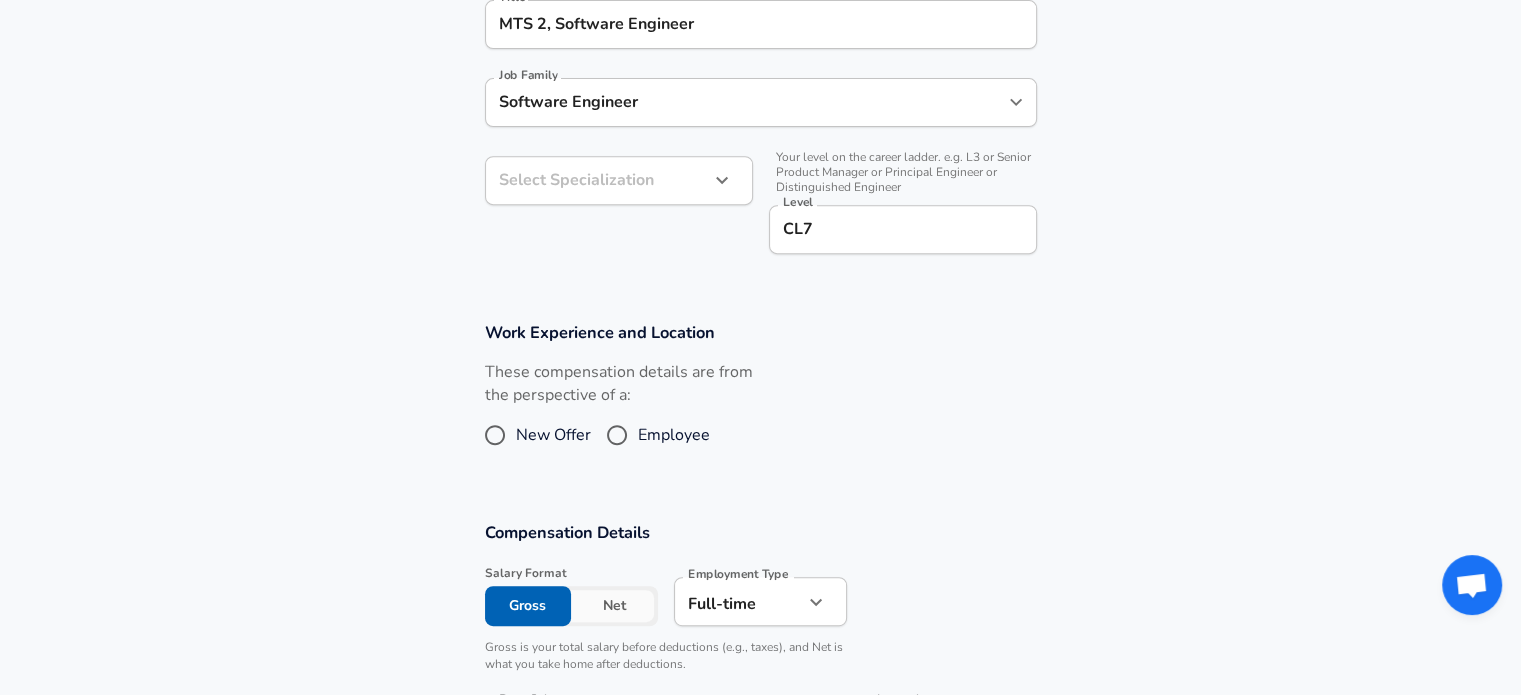 scroll, scrollTop: 800, scrollLeft: 0, axis: vertical 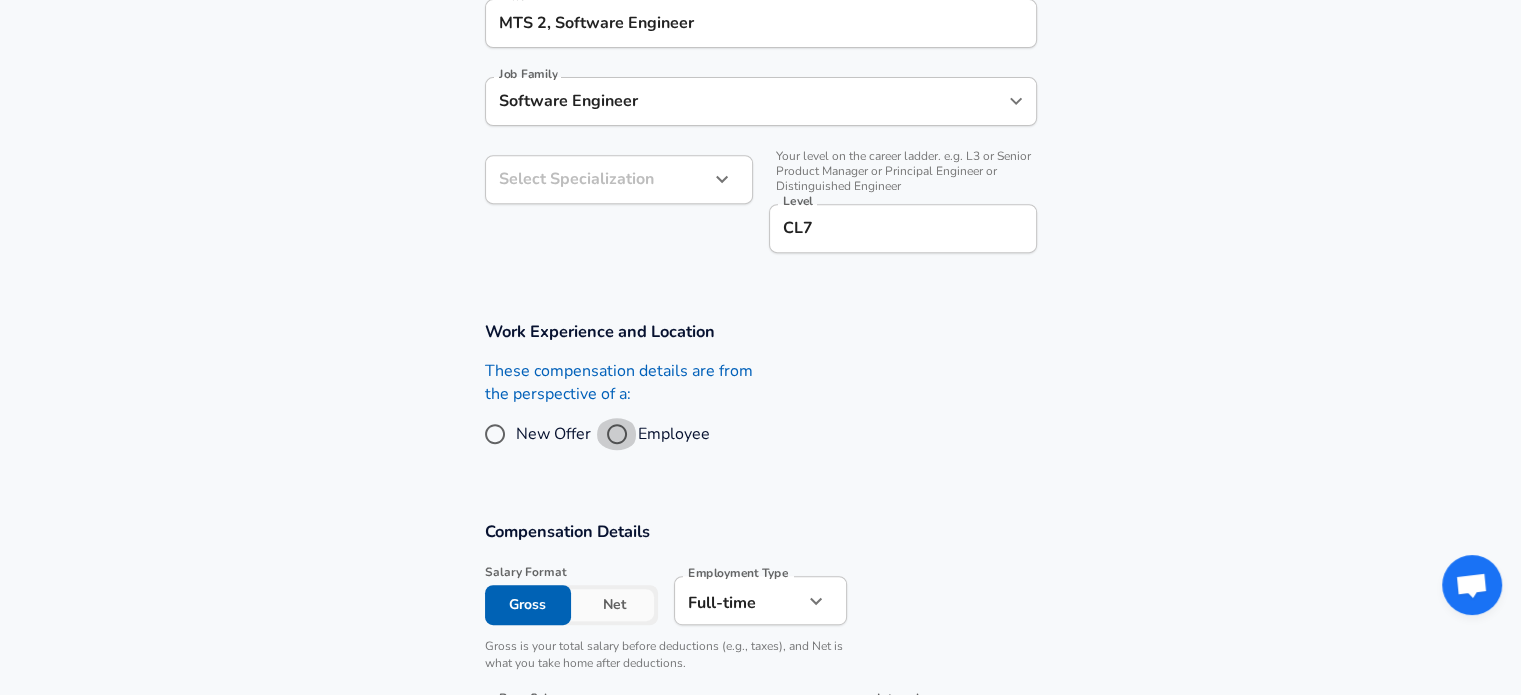 click on "Employee" at bounding box center (617, 434) 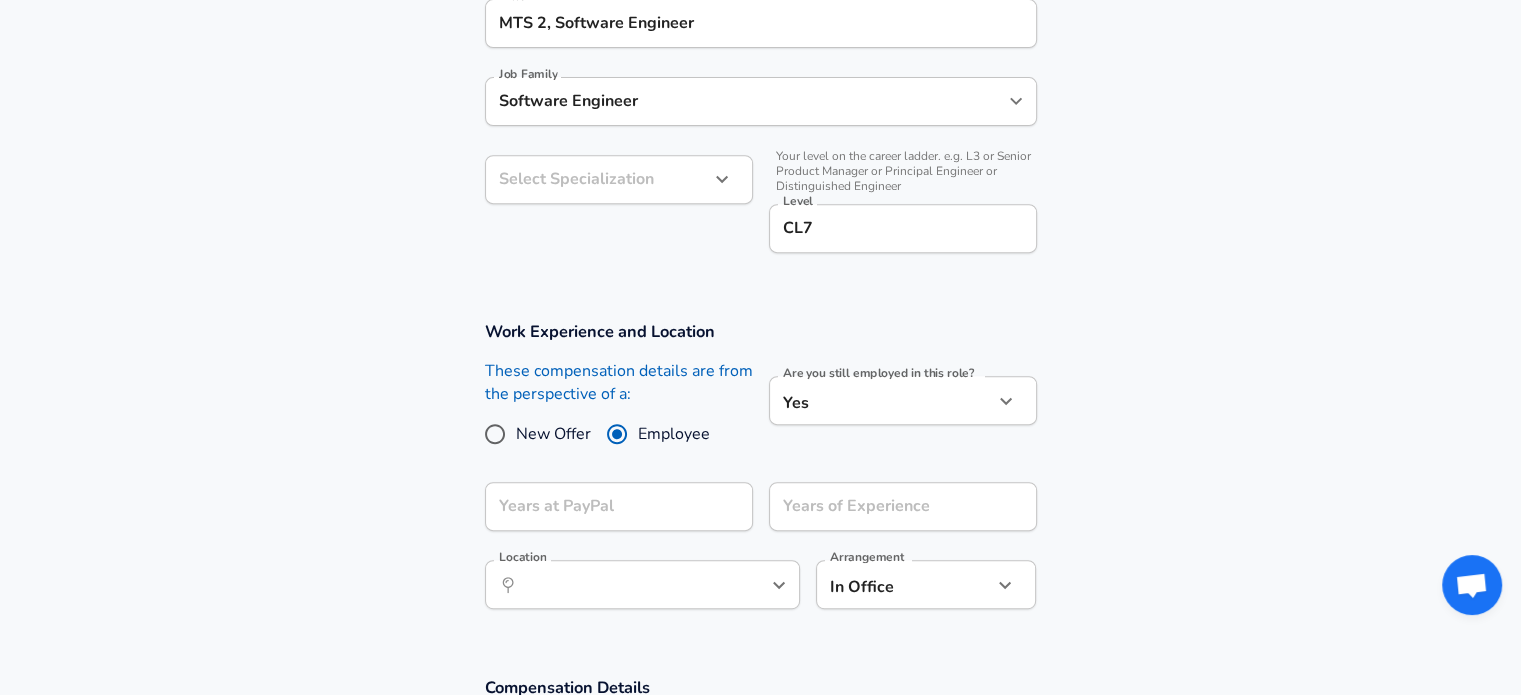 click 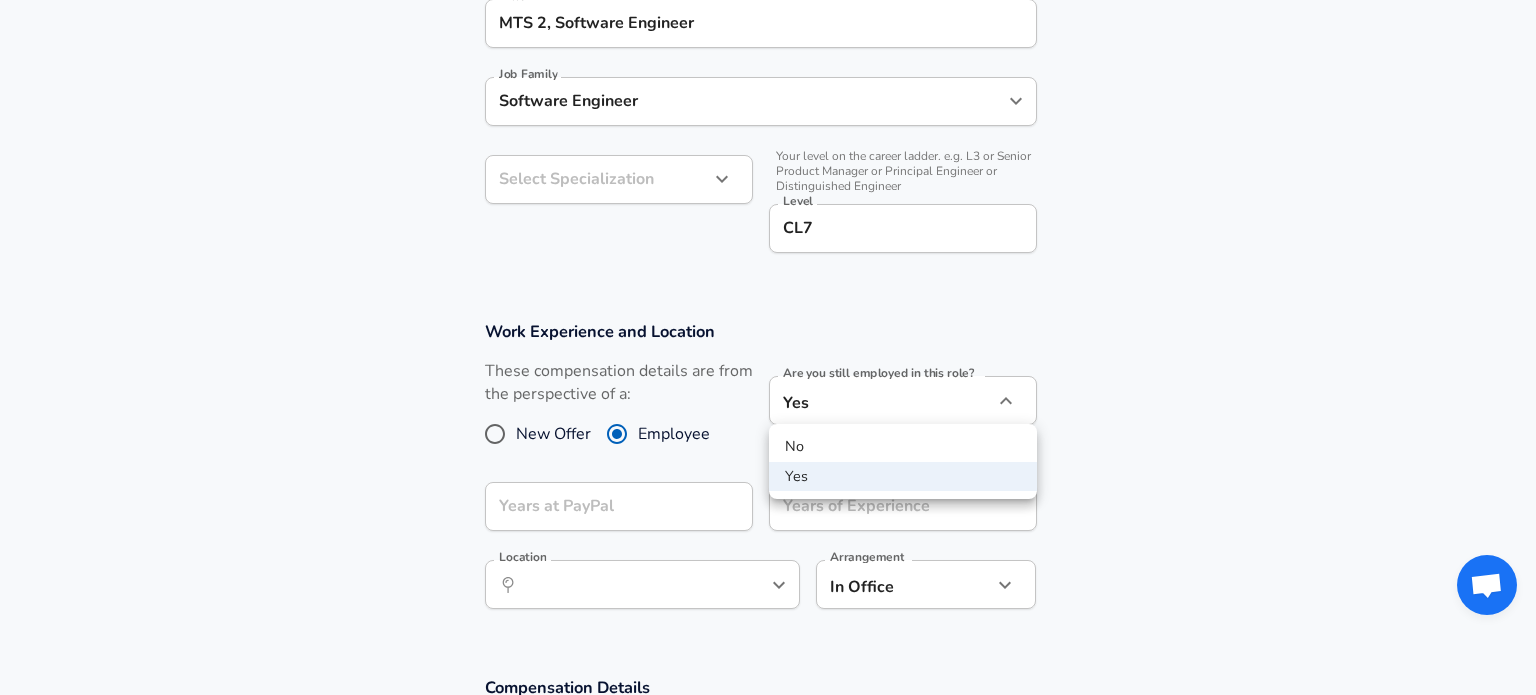 click on "No" at bounding box center [903, 447] 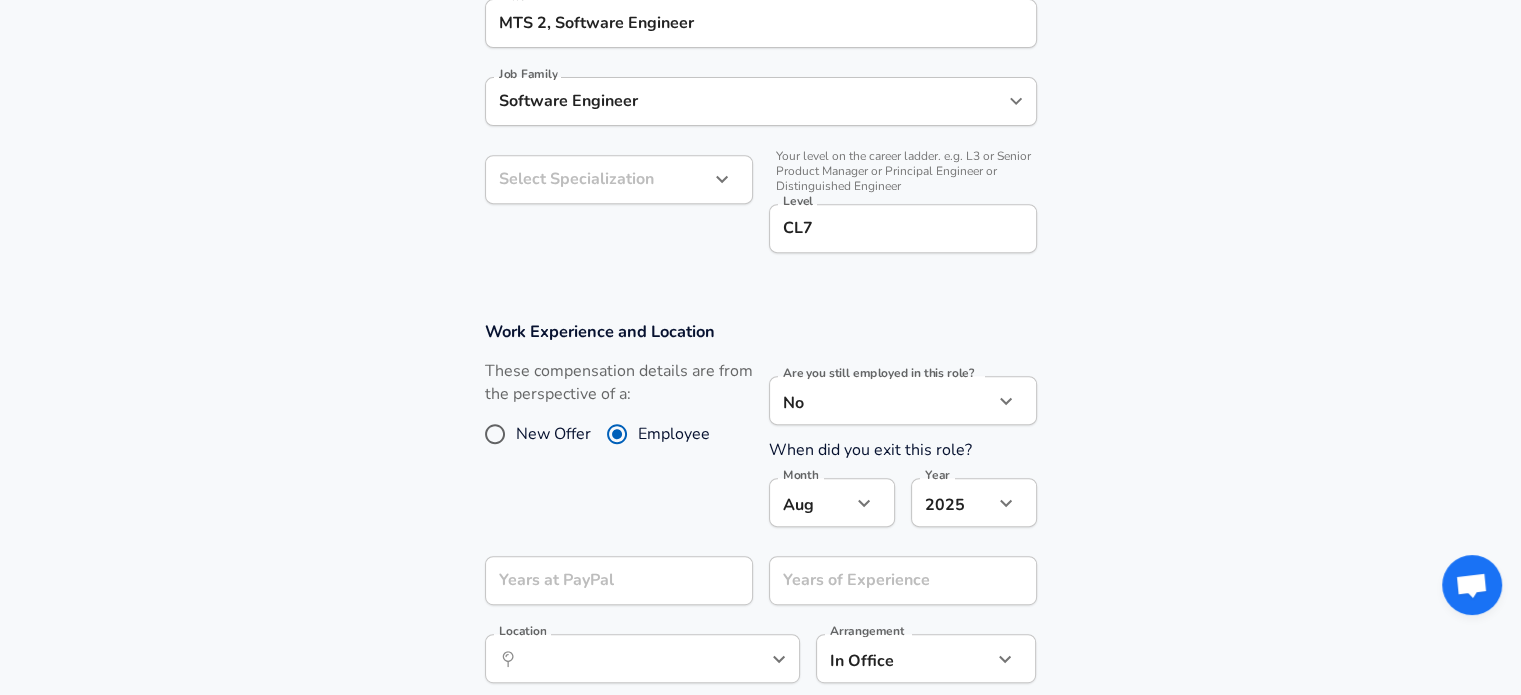 click 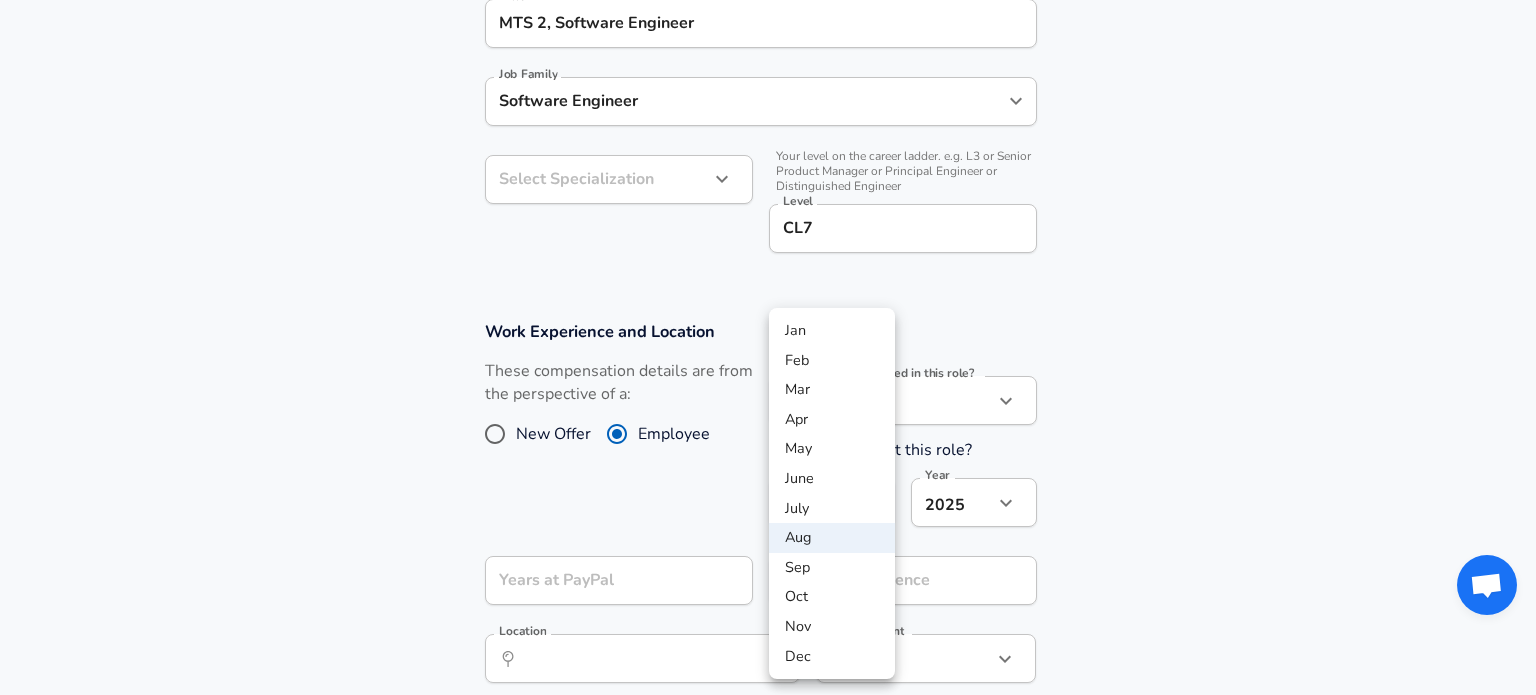 click on "Apr" at bounding box center [832, 420] 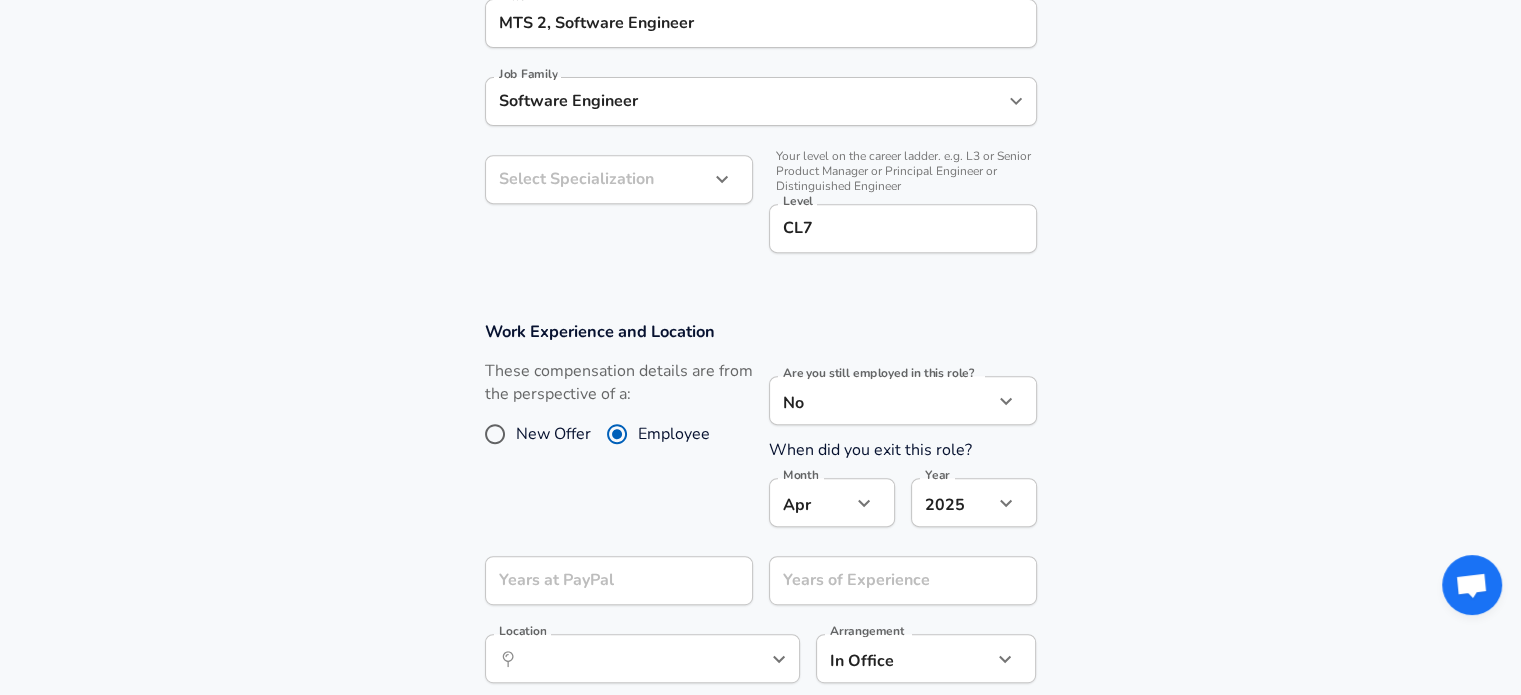 click on "Work Experience and Location These compensation details are from the perspective of a: New Offer Employee Are you still employed in this role? No no Are you still employed in this role? When did you exit this role? Month Apr 4 Month Year 2025 2025 Year Years at PayPal Years at PayPal Years of Experience Years of Experience Location ​ Location Arrangement In Office office Arrangement" at bounding box center (760, 513) 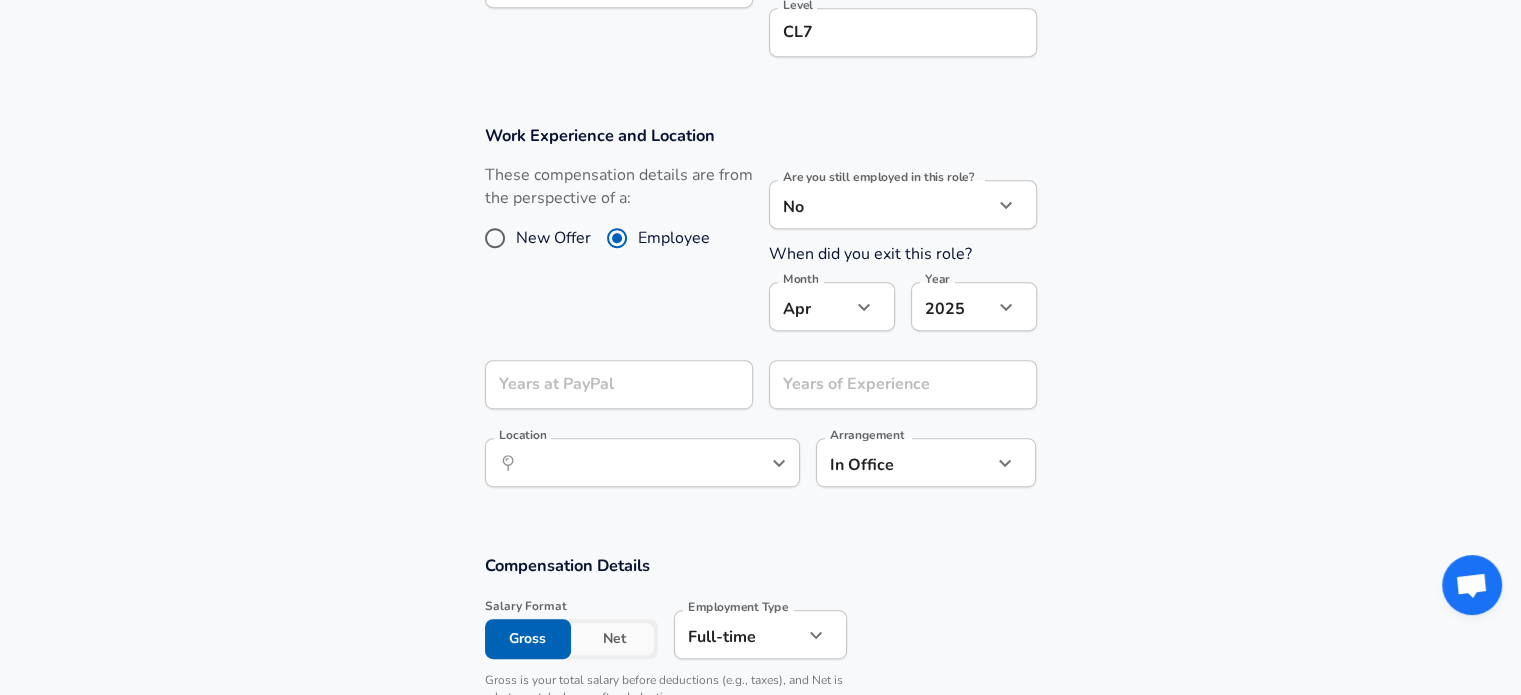 scroll, scrollTop: 1000, scrollLeft: 0, axis: vertical 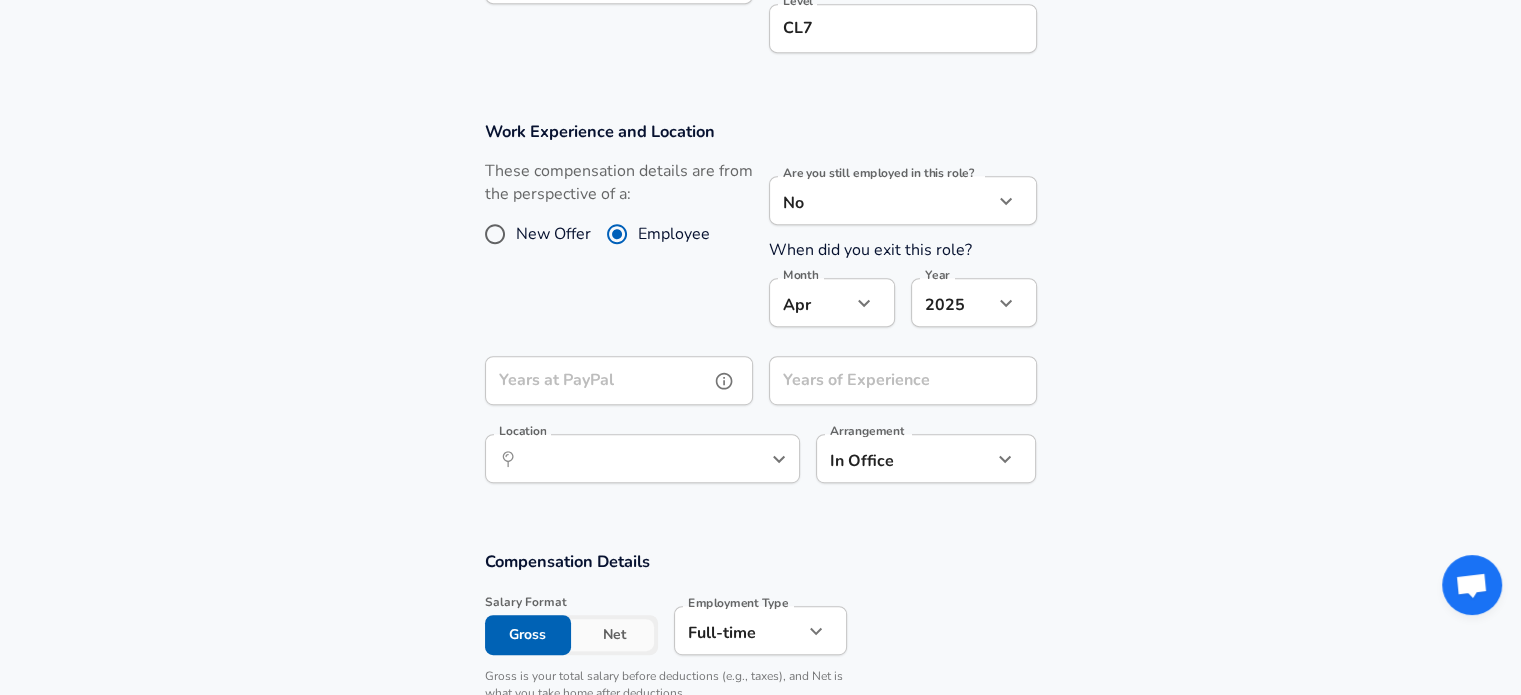 click on "Years at PayPal" at bounding box center [597, 380] 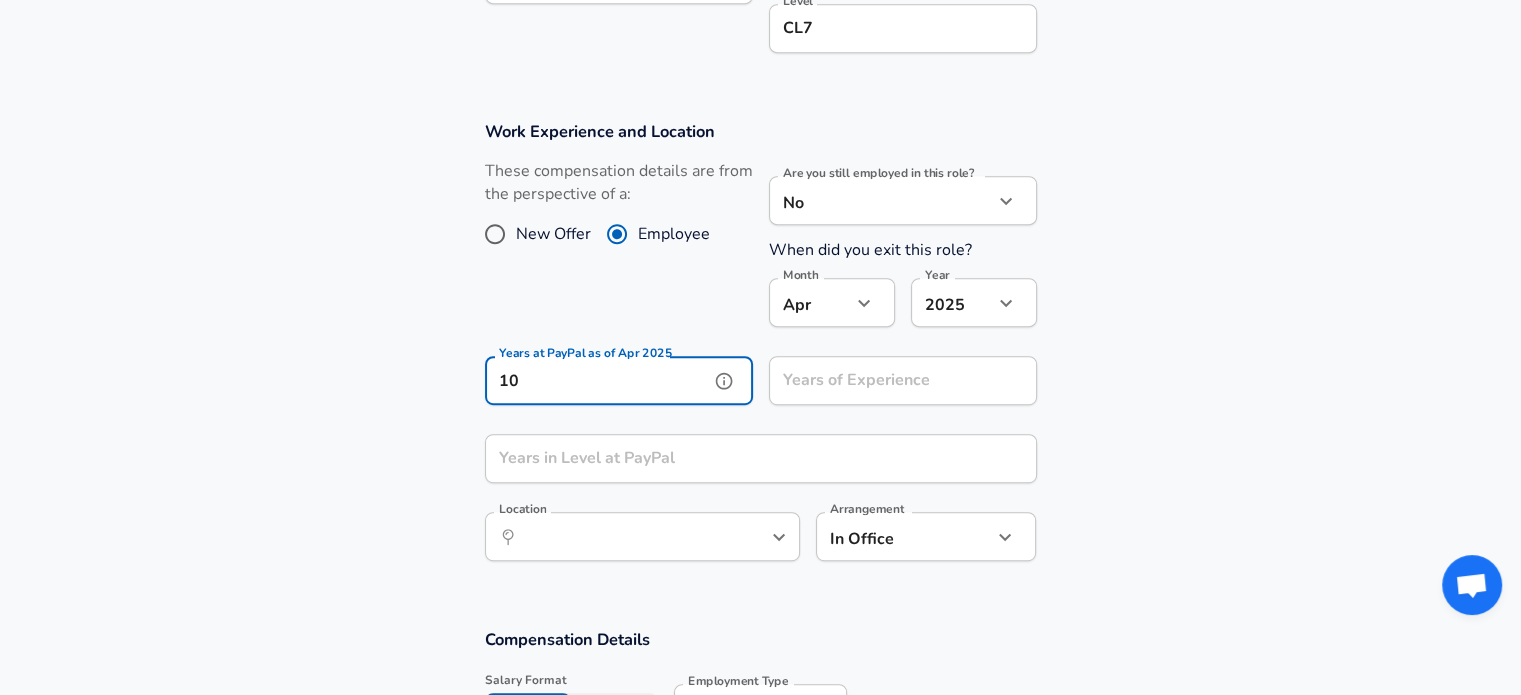 type on "10" 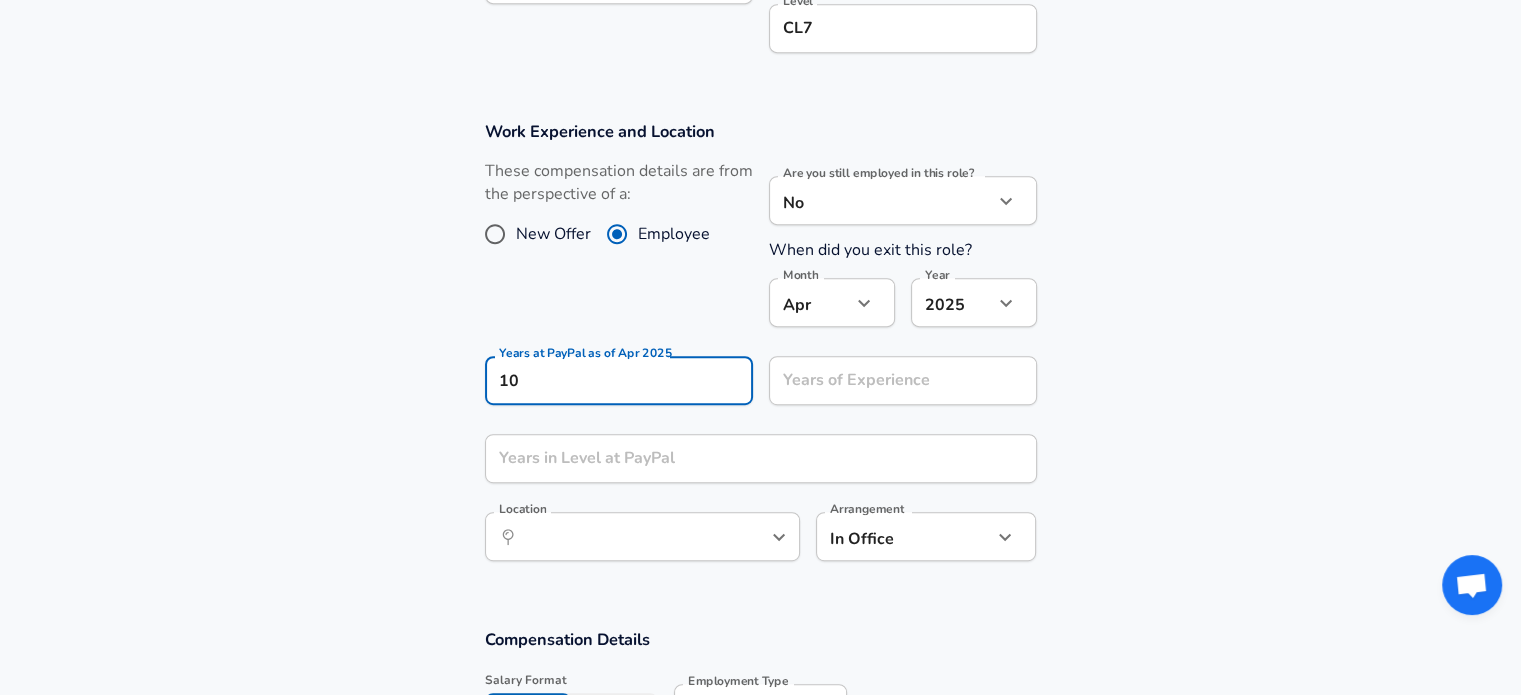 click on "Work Experience and Location These compensation details are from the perspective of a: New Offer Employee Are you still employed in this role? No no Are you still employed in this role? When did you exit this role? Month Apr 4 Month Year 2025 2025 Year Years at PayPal as of Apr 2025 10 Years at PayPal as of Apr 2025 Years of Experience Years of Experience Years in Level at PayPal Years in Level at PayPal Location ​ Location Arrangement In Office office Arrangement" at bounding box center [760, 352] 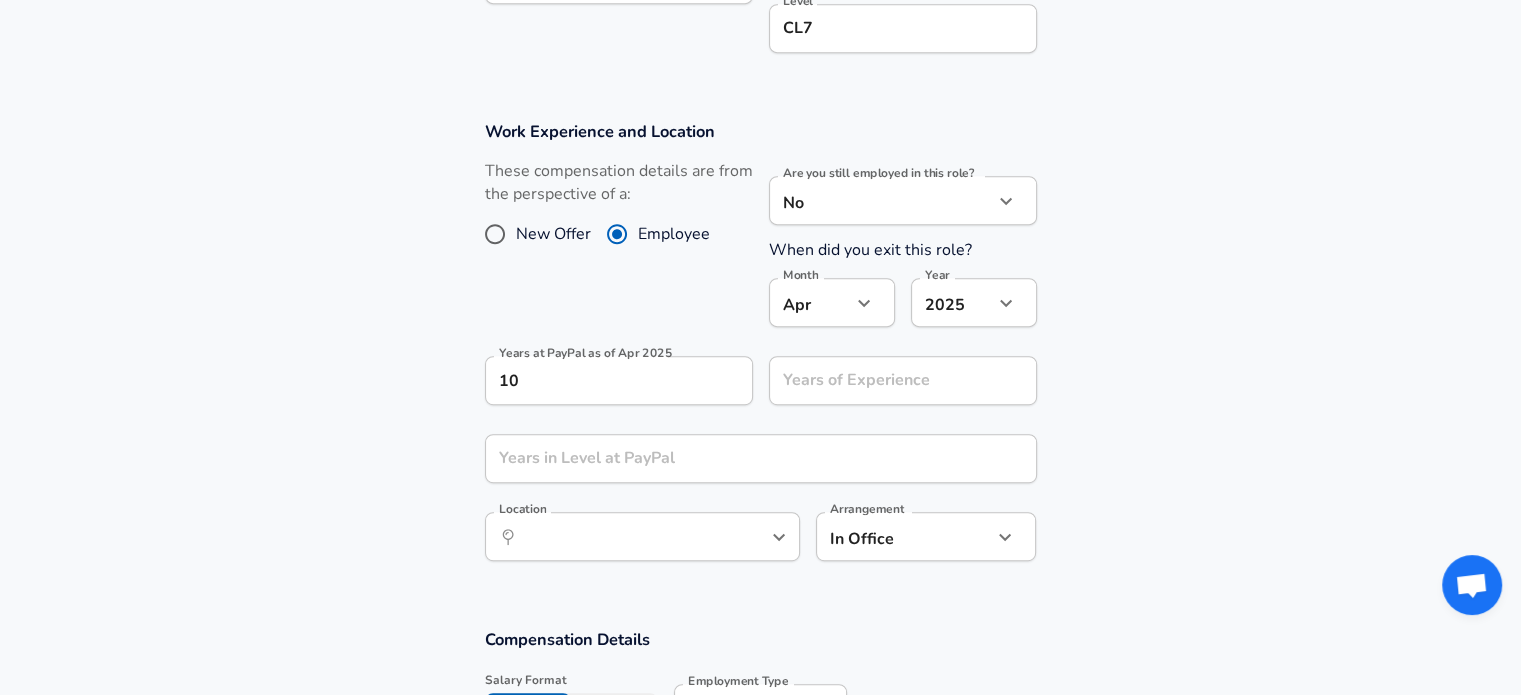 click on "​ Location" at bounding box center (642, 536) 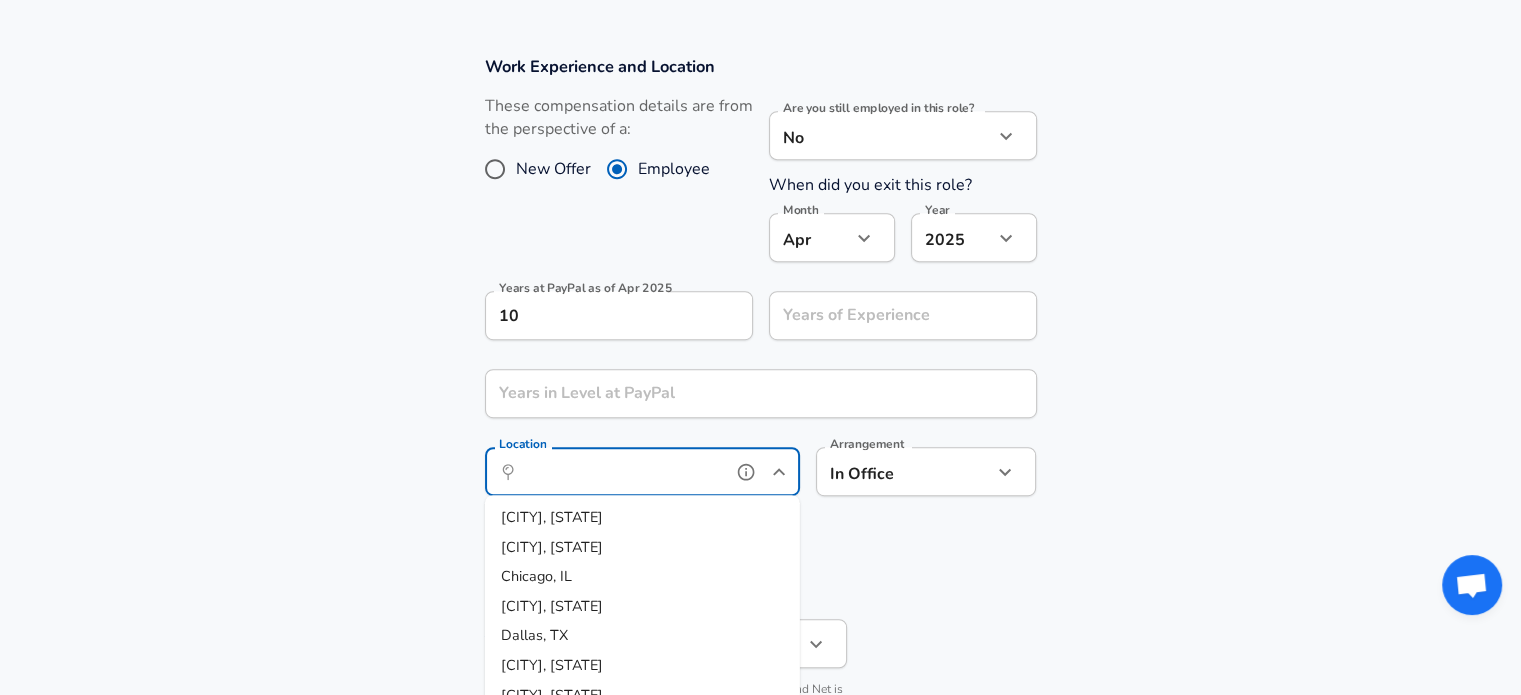 scroll, scrollTop: 1100, scrollLeft: 0, axis: vertical 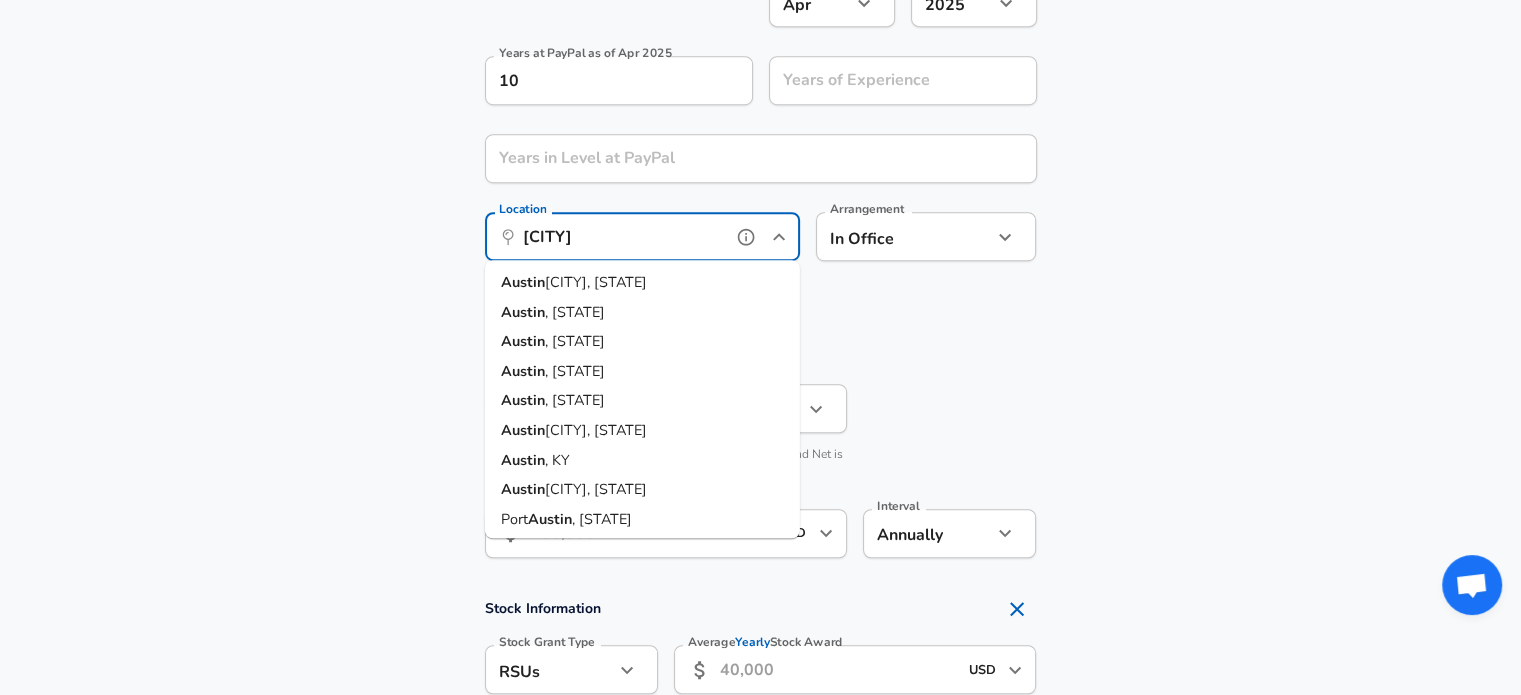 click on "[CITY] , [STATE]" at bounding box center [642, 283] 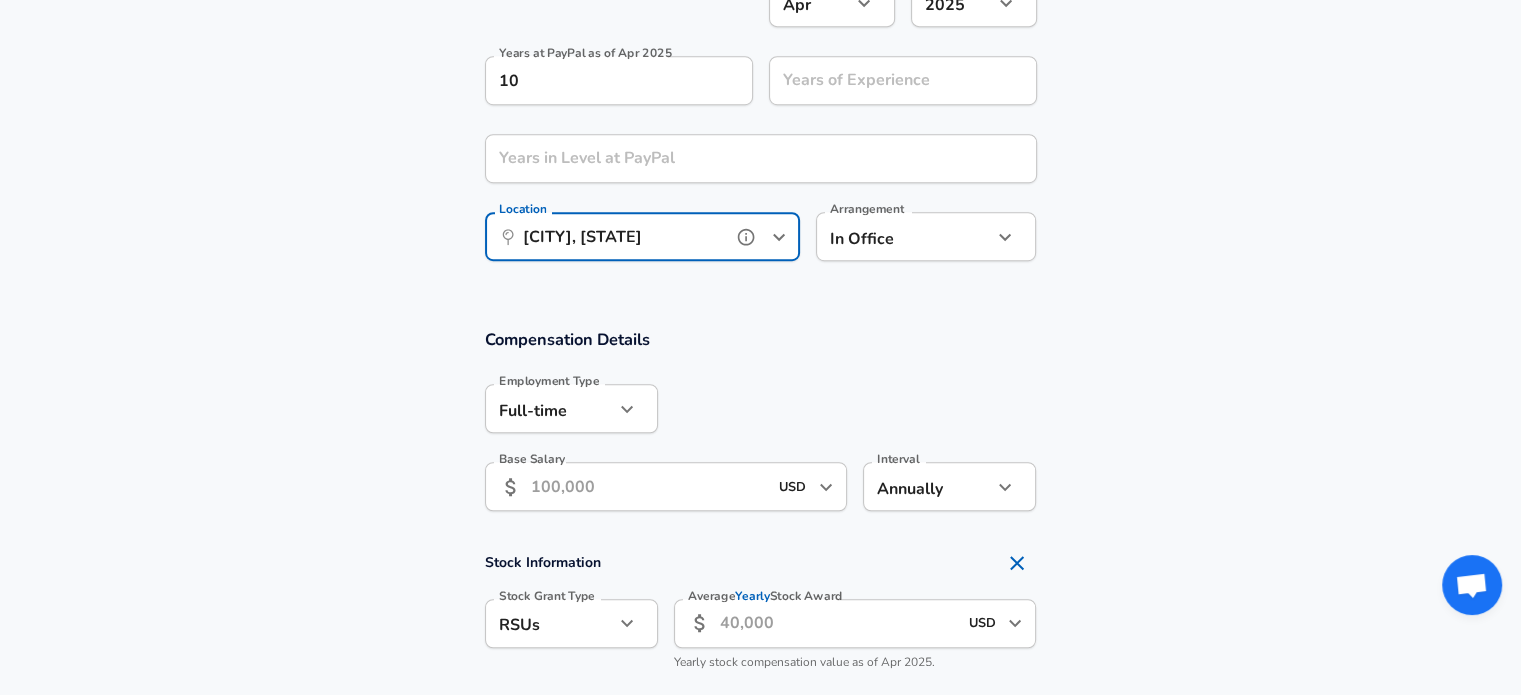 type on "[CITY], [STATE]" 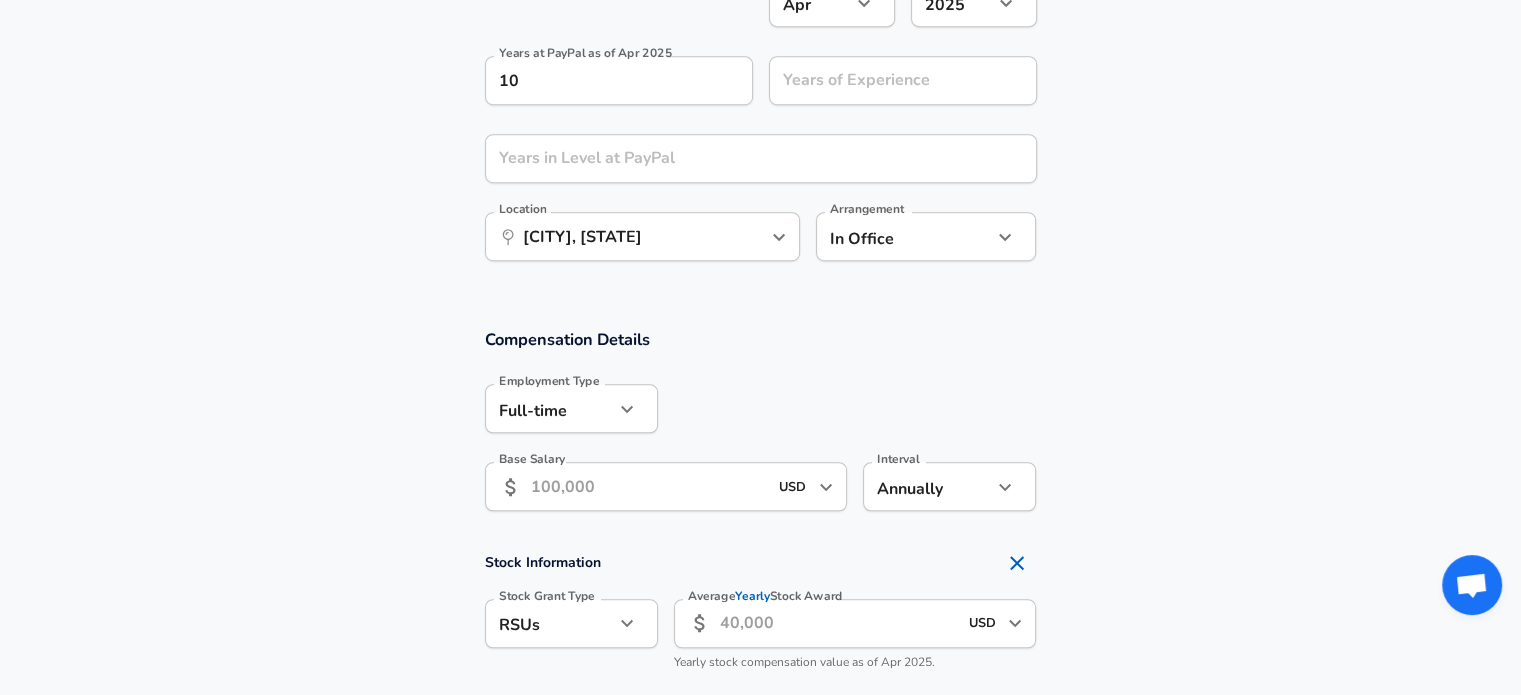 click on "Work Experience and Location These compensation details are from the perspective of a: New Offer Employee Are you still employed in this role? No no Are you still employed in this role? When did you exit this role? Month Apr 4 Month Year 2025 2025 Year Years at PayPal as of Apr 2025 10 Years at PayPal as of Apr 2025 Years of Experience Years of Experience Years in Level at PayPal Years in Level at PayPal Location ​ [CITY], [STATE] Location Arrangement In Office office Arrangement" at bounding box center (760, 52) 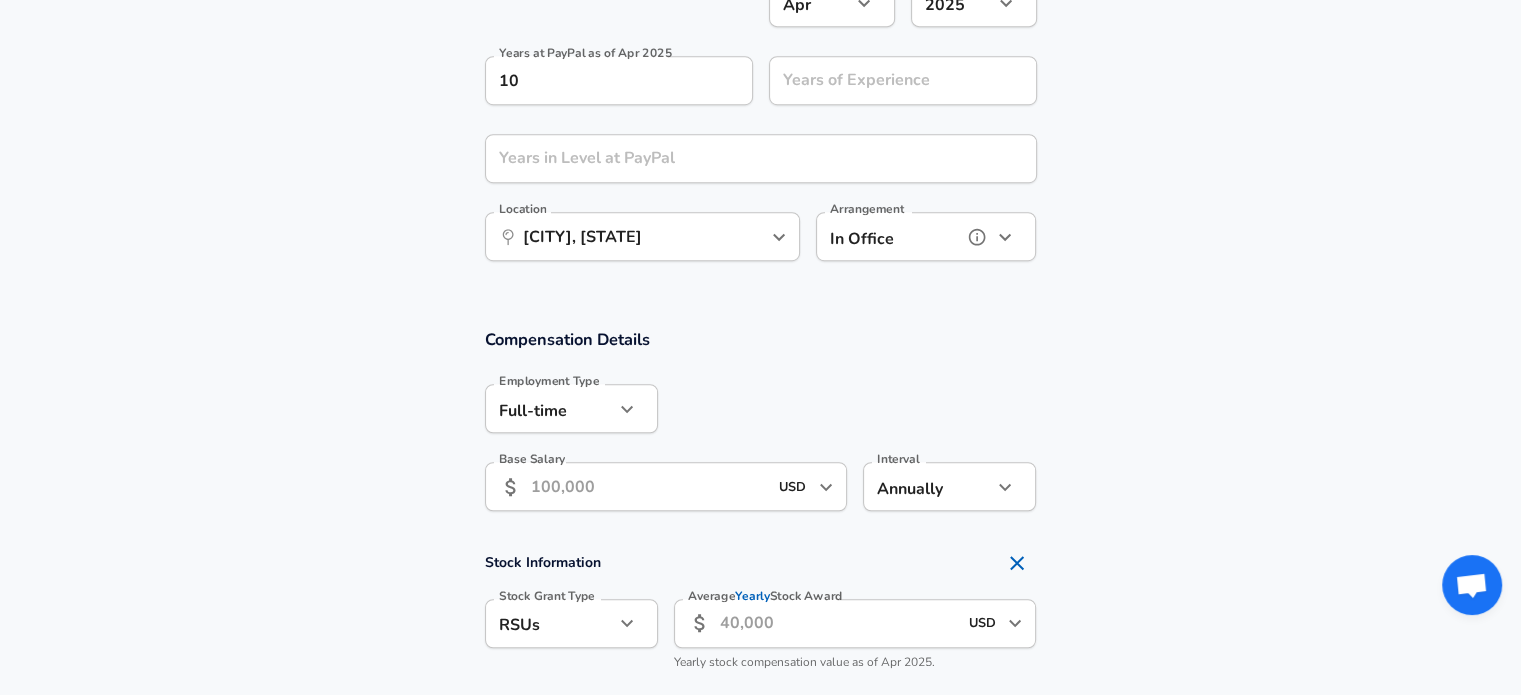 click 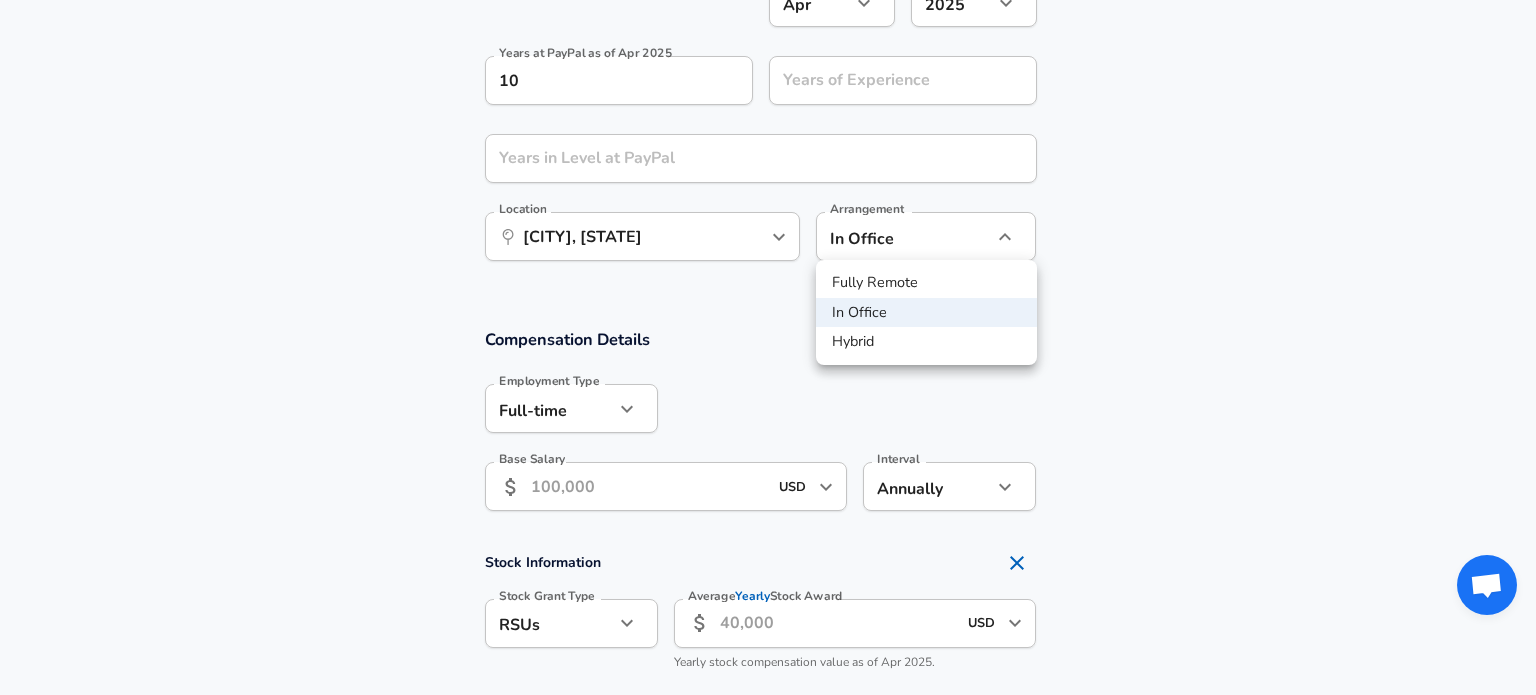 click on "Hybrid" at bounding box center (926, 342) 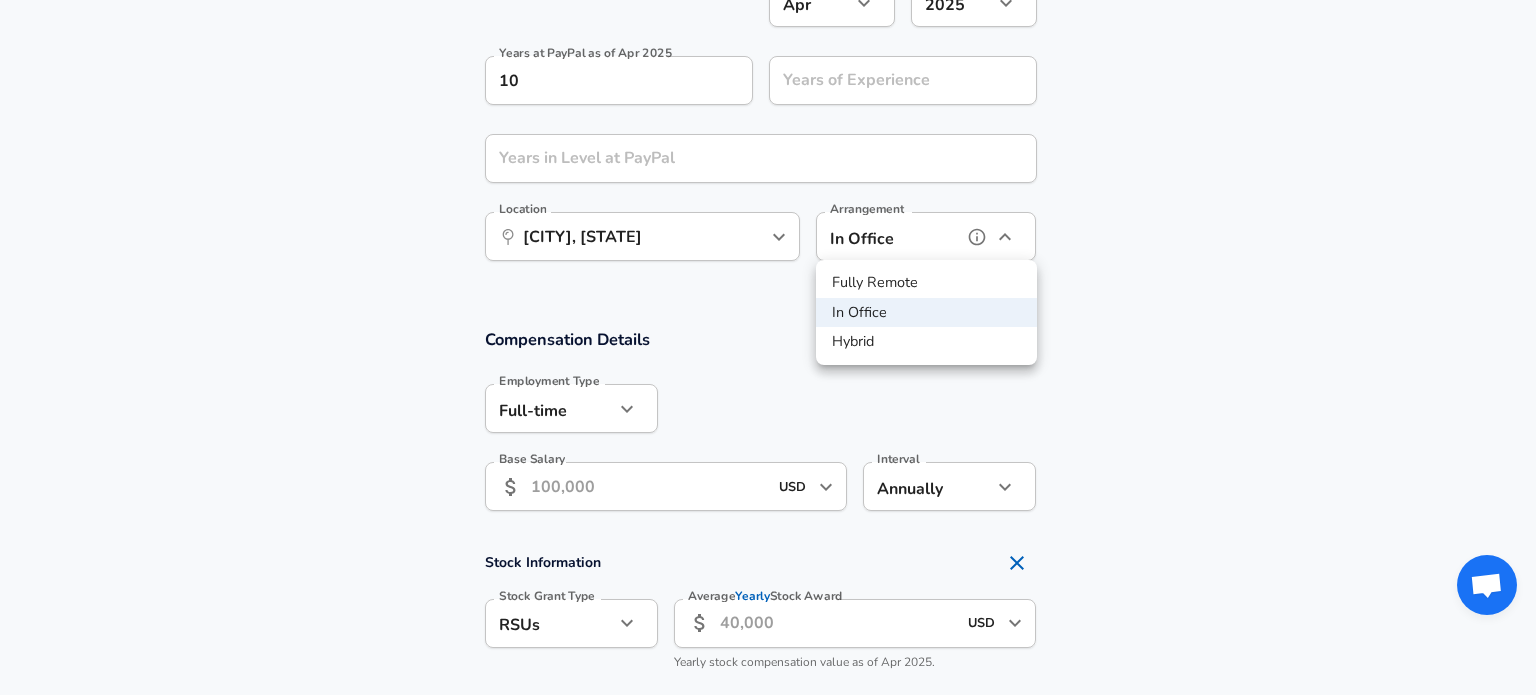 type on "hybrid" 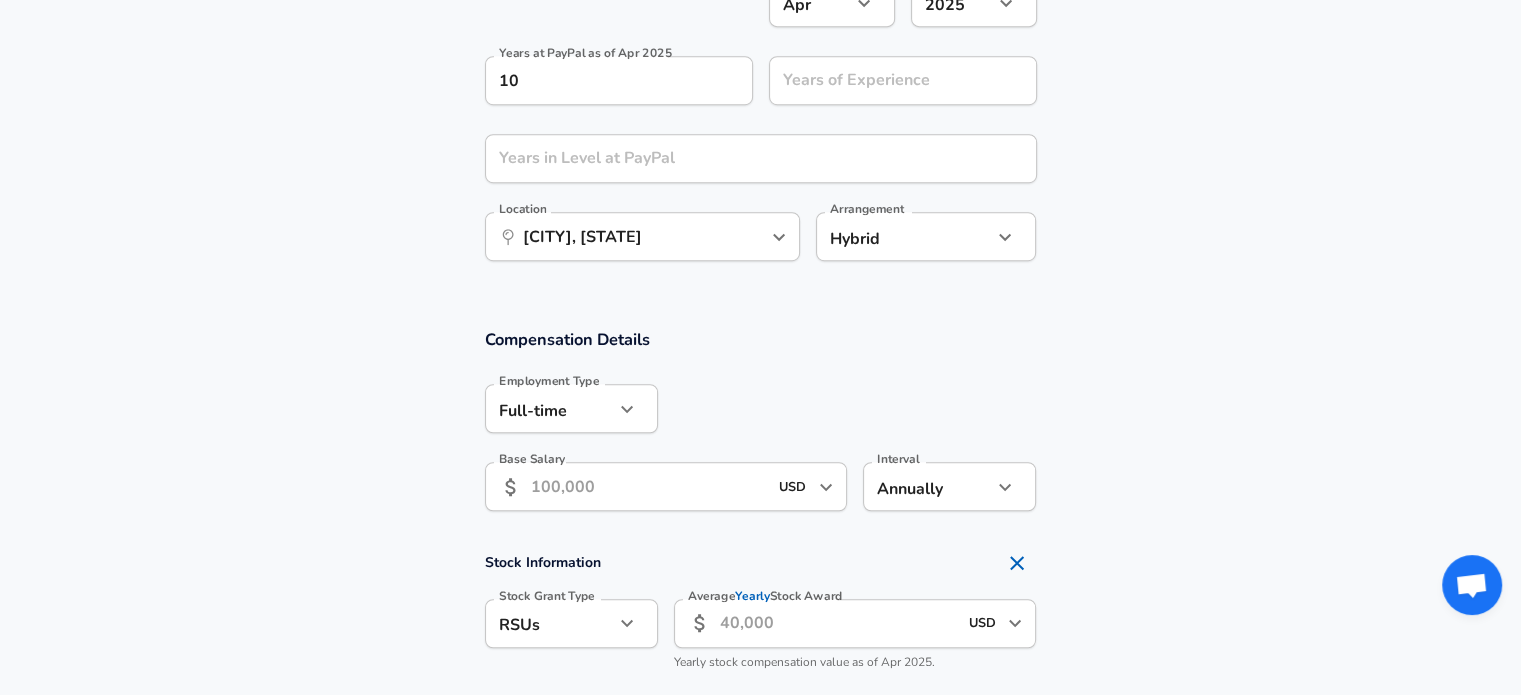 click on "Work Experience and Location These compensation details are from the perspective of a: New Offer Employee Are you still employed in this role? No no Are you still employed in this role? When did you exit this role? Month Apr 4 Month Year 2025 2025 Year Years at PayPal as of Apr 2025 10 Years at PayPal as of Apr 2025 Years of Experience Years of Experience Years in Level at PayPal Years in Level at PayPal Location ​ [CITY], [STATE] Location Arrangement Hybrid hybrid Arrangement" at bounding box center (760, 52) 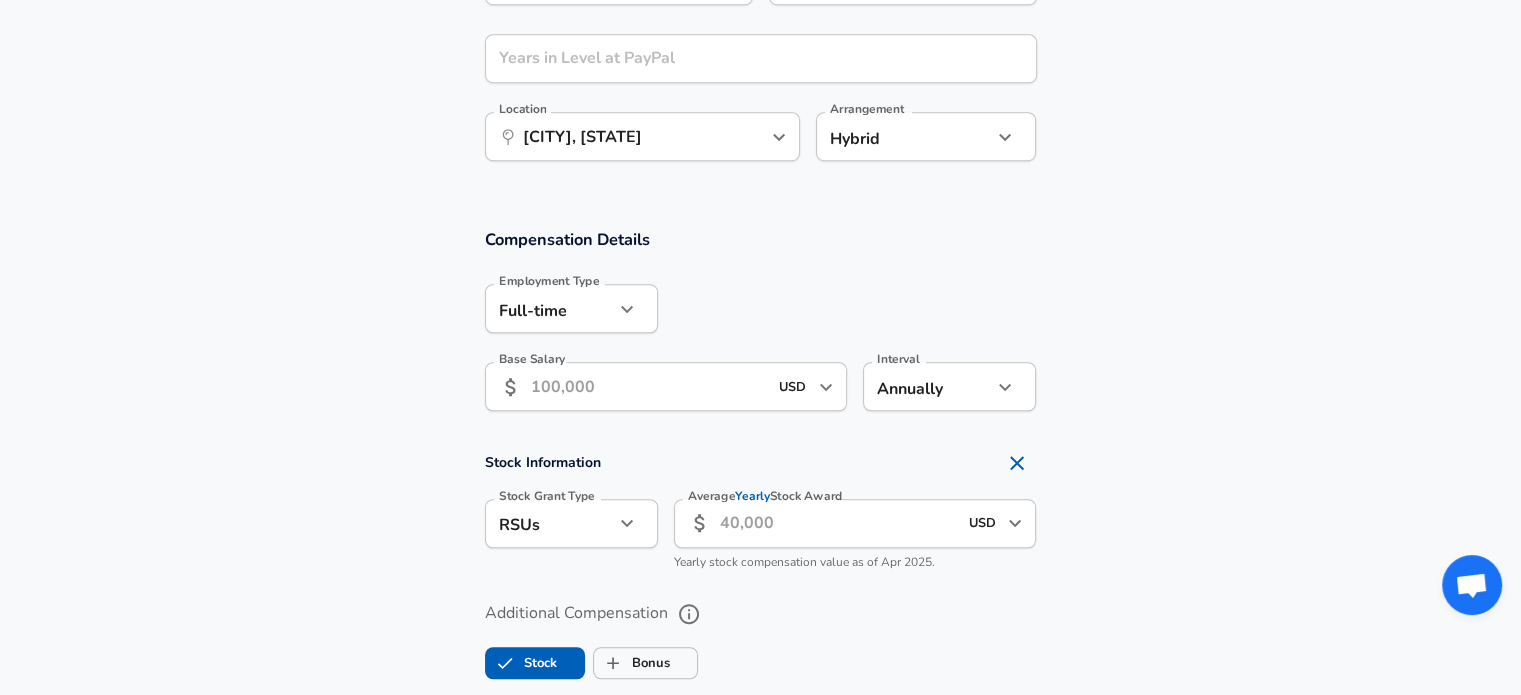 click on "Base Salary" at bounding box center [649, 386] 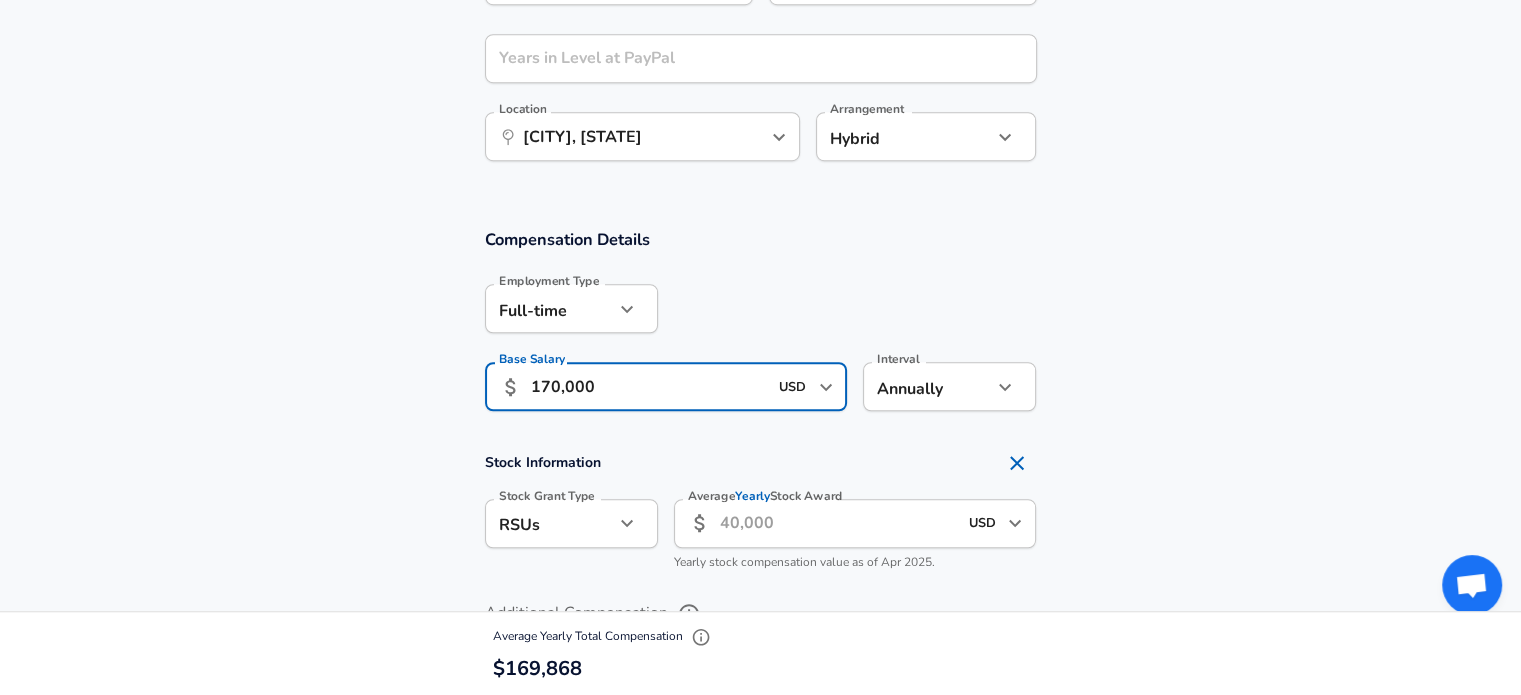 type on "170,000" 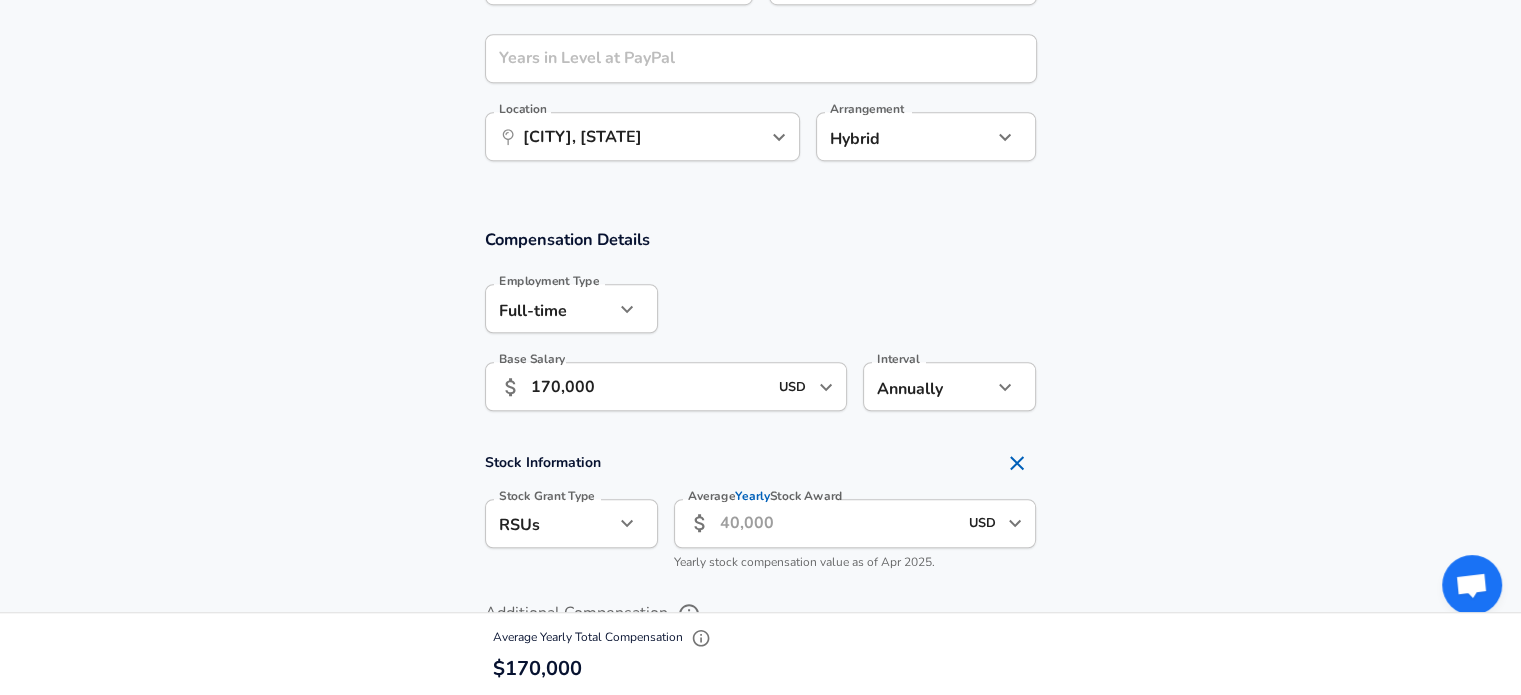 click on "Average  Yearly  Stock Award" at bounding box center [838, 523] 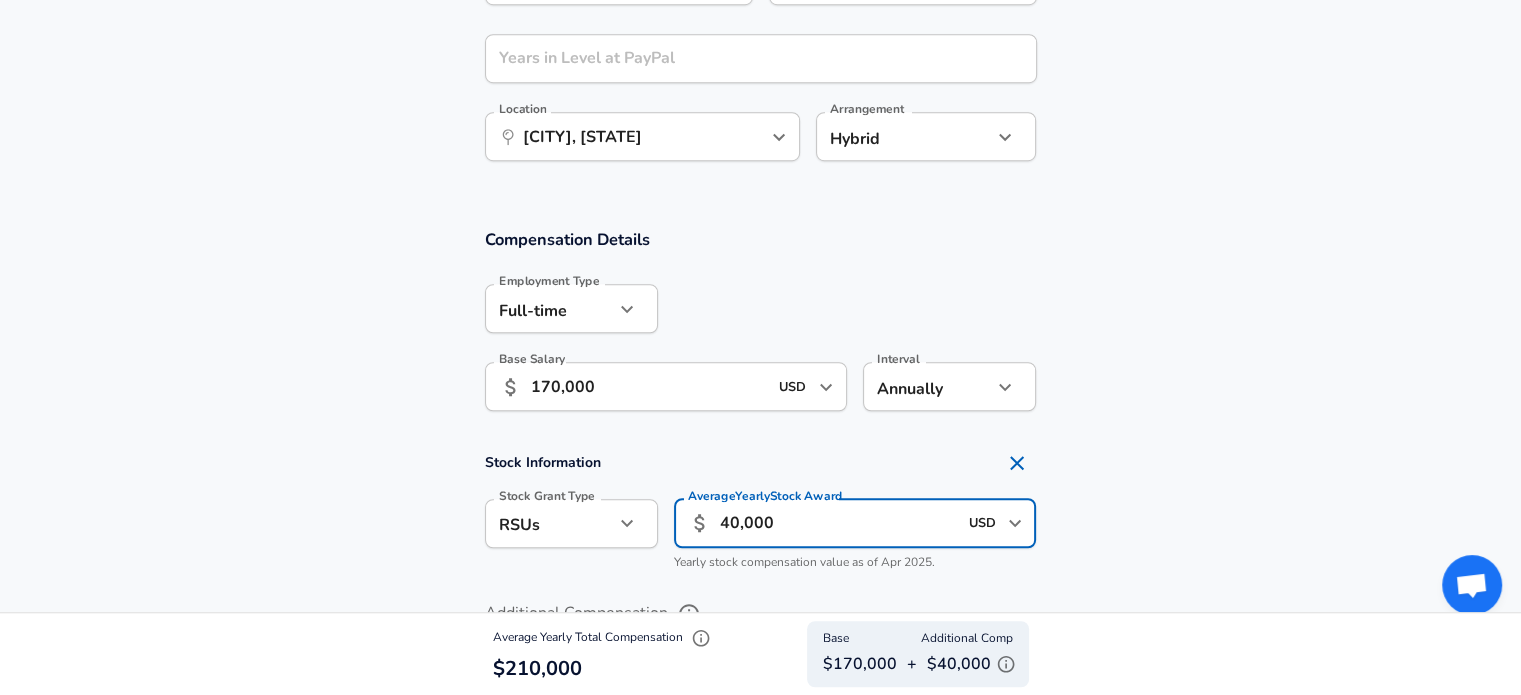 type on "40,000" 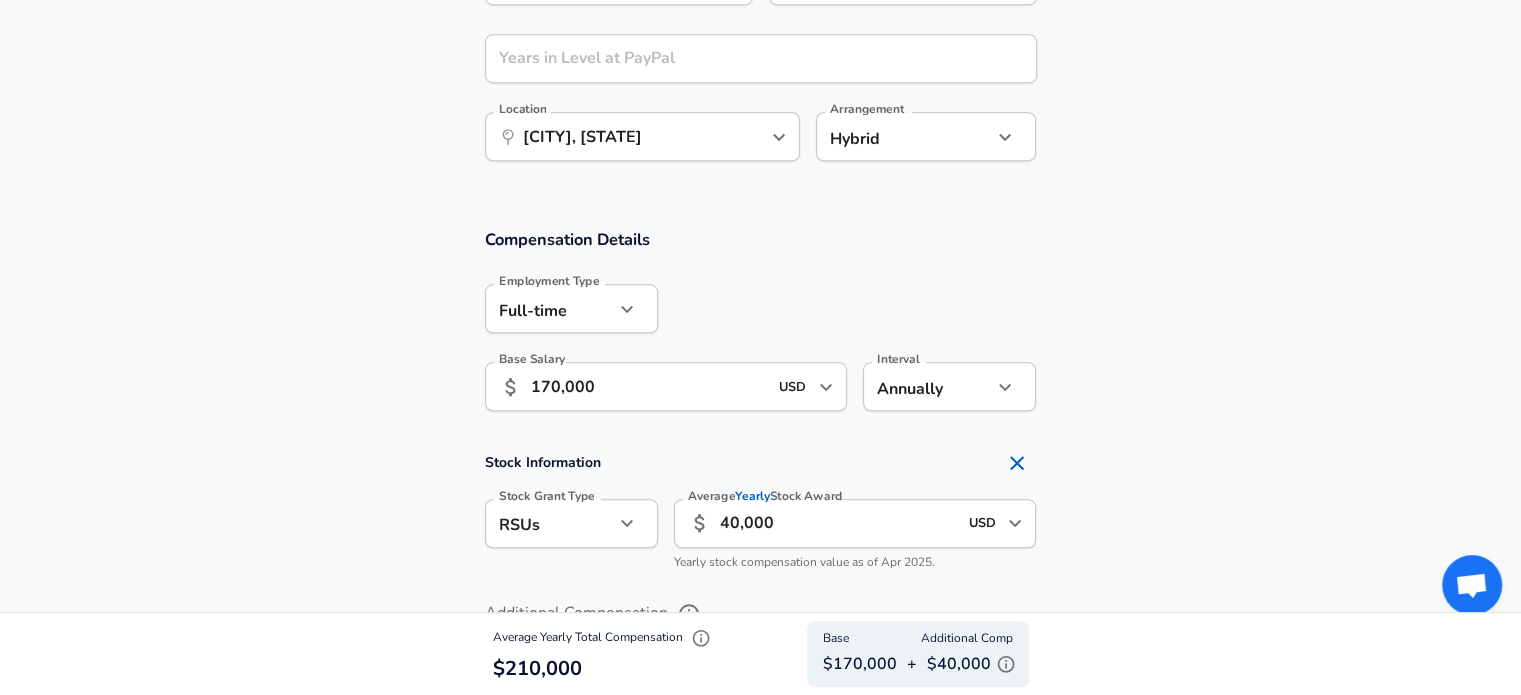 click on "Work Experience and Location These compensation details are from the perspective of a: New Offer Employee Are you still employed in this role? No no Are you still employed in this role? When did you exit this role? Month Apr 4 Month Year 2025 2025 Year Years at PayPal as of Apr 2025 10 Years at PayPal as of Apr 2025 Years of Experience Years of Experience Years in Level at PayPal Years in Level at PayPal Location ​ [CITY], [STATE] Location Arrangement Hybrid hybrid Arrangement" at bounding box center (760, -48) 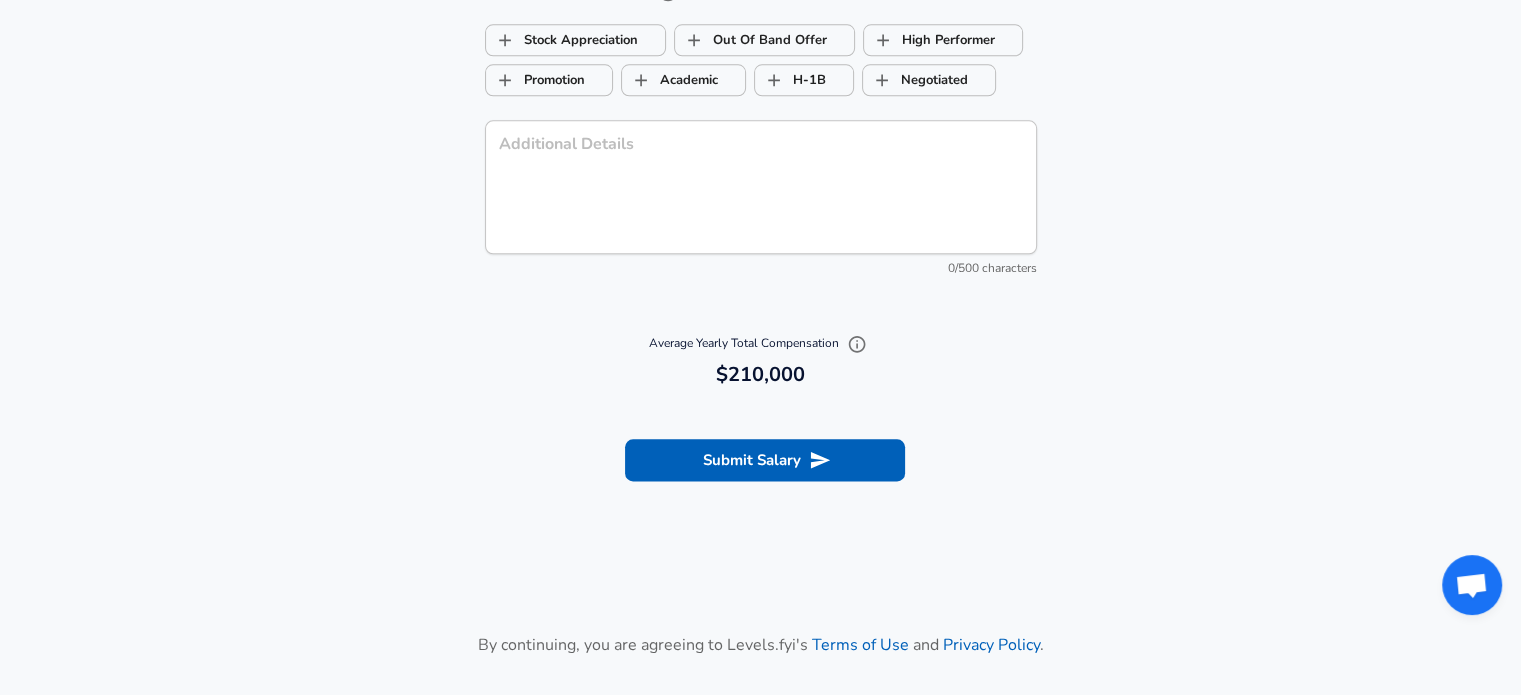 scroll, scrollTop: 2400, scrollLeft: 0, axis: vertical 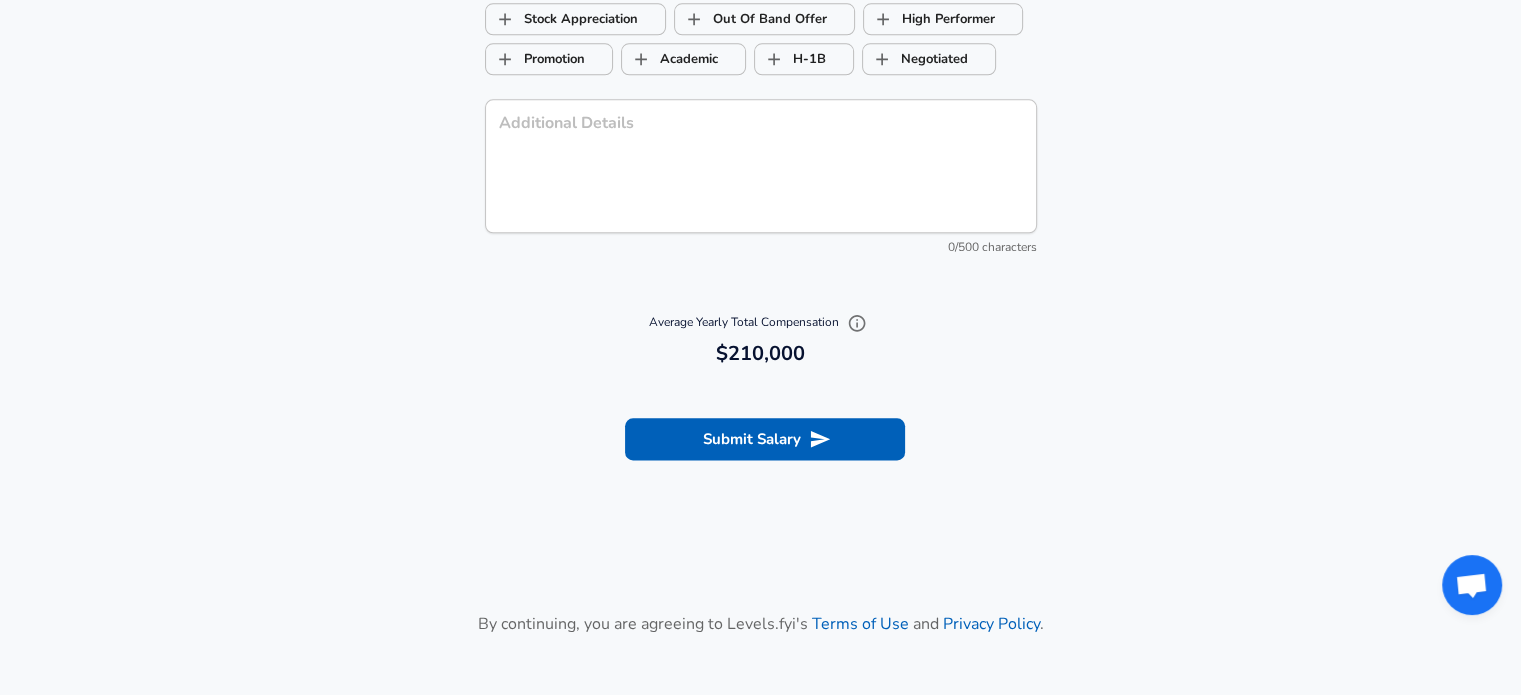 click on "Submit Salary" at bounding box center [765, 439] 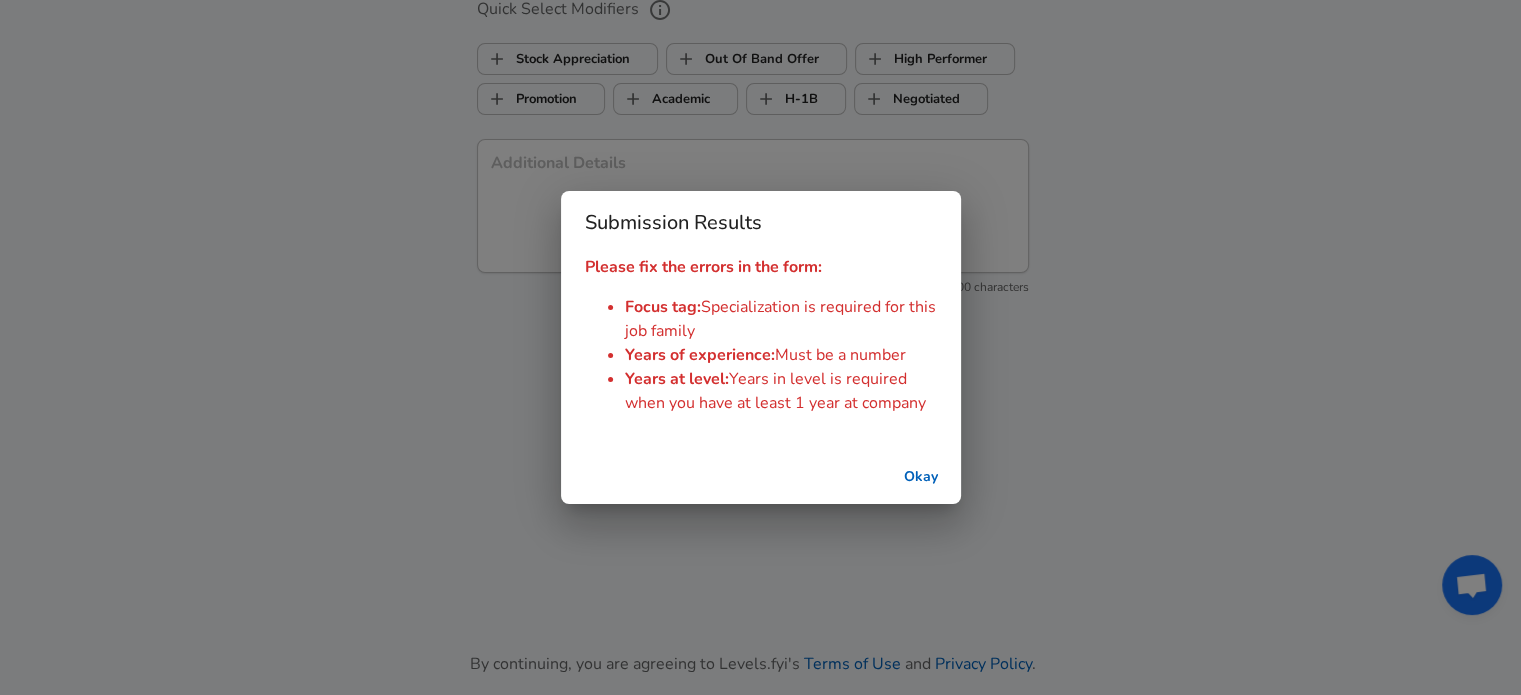scroll, scrollTop: 2440, scrollLeft: 0, axis: vertical 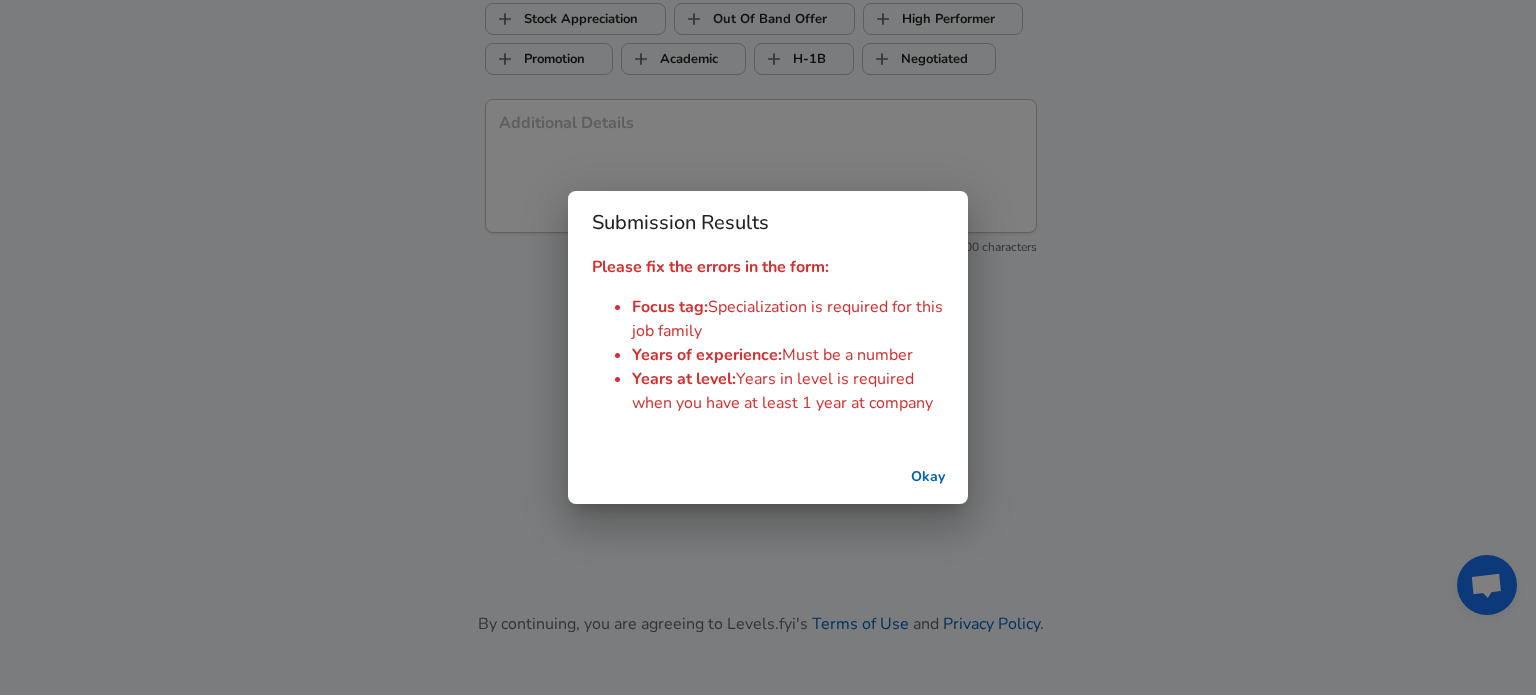 click on "Okay" at bounding box center [928, 477] 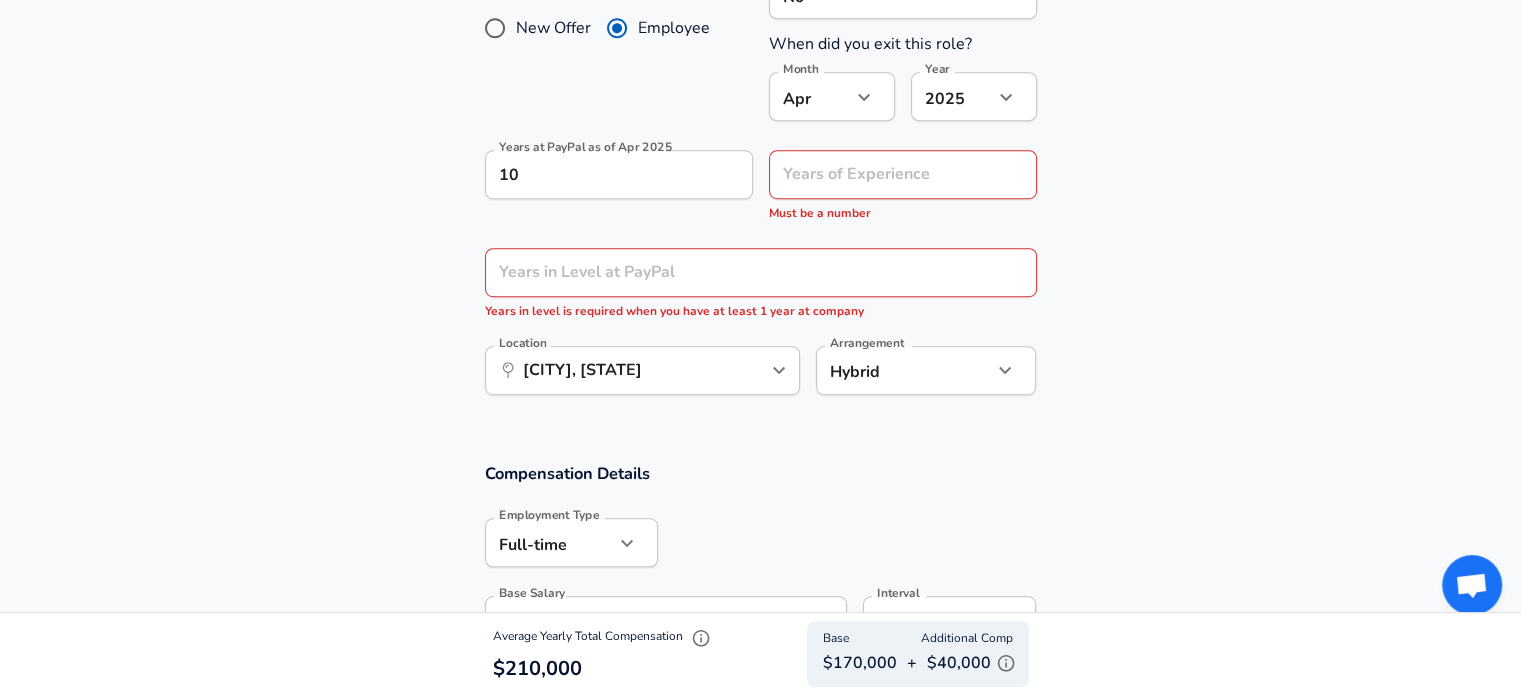 scroll, scrollTop: 1040, scrollLeft: 0, axis: vertical 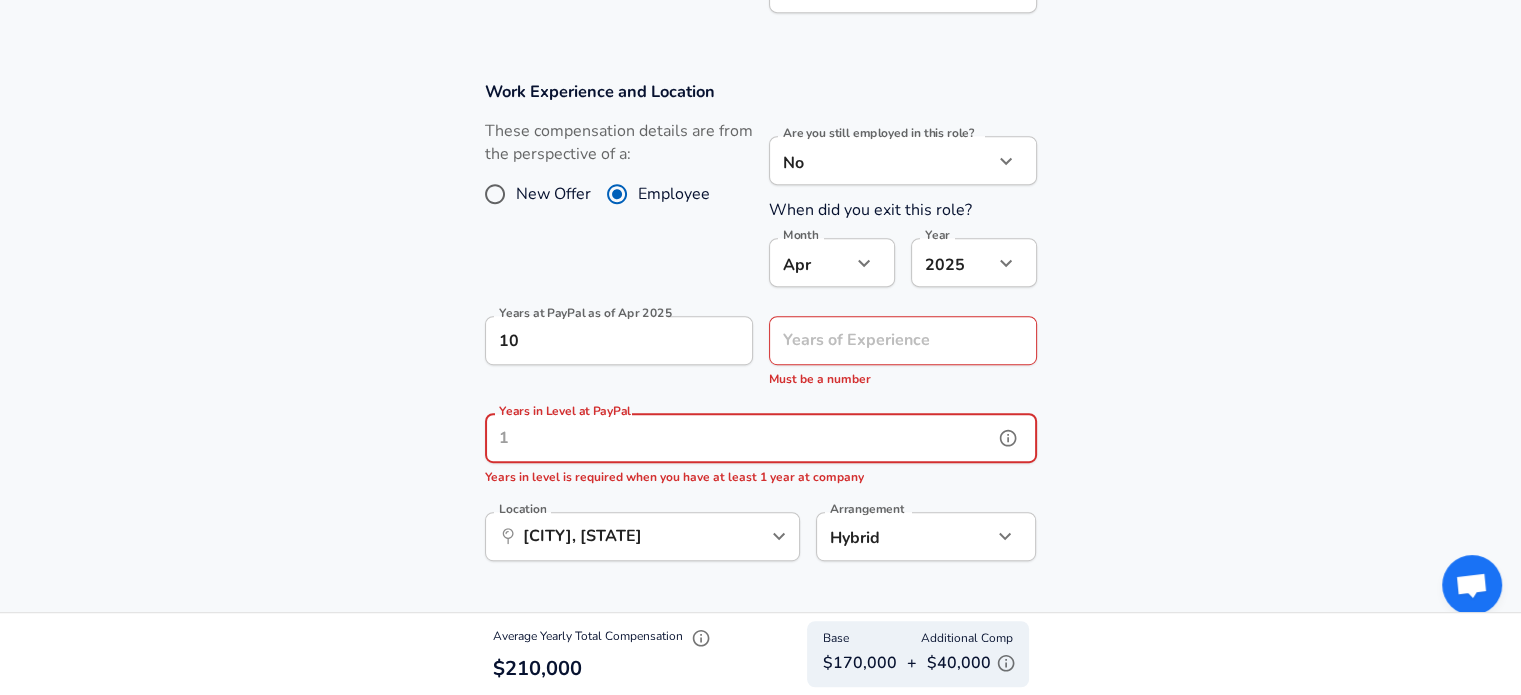 click on "Years in Level at PayPal" at bounding box center [739, 438] 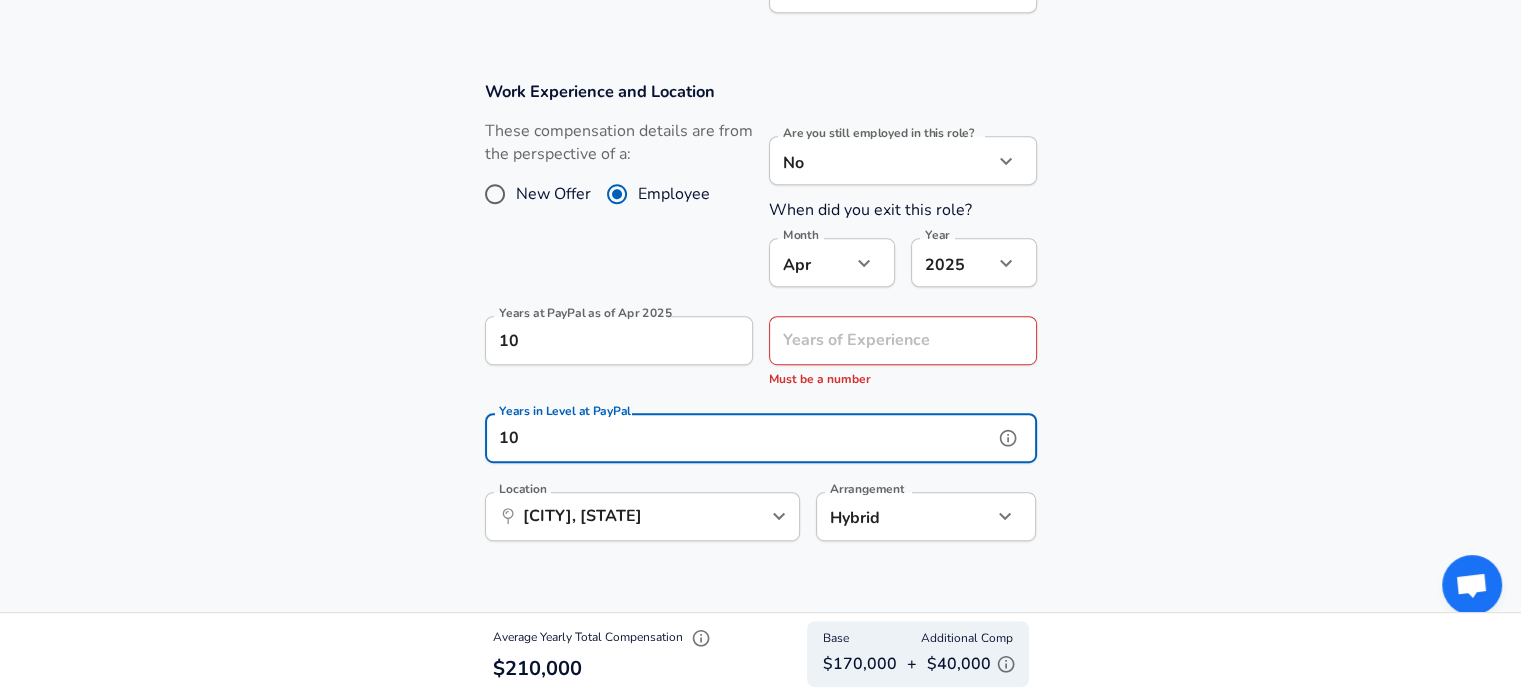 type on "10" 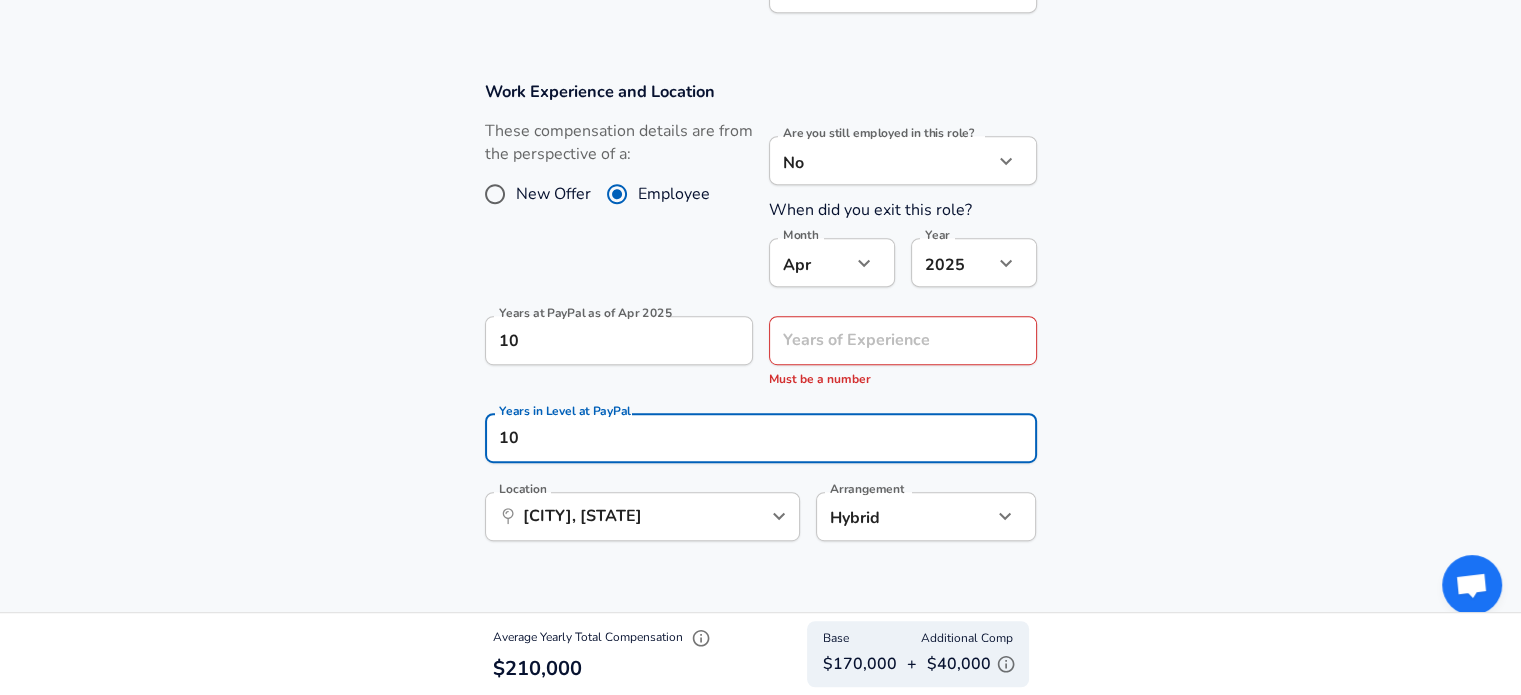 click on "Work Experience and Location These compensation details are from the perspective of a: New Offer Employee Are you still employed in this role? No no Are you still employed in this role? When did you exit this role? Month Apr 4 Month Year 2025 2025 Year Years at PayPal as of Apr 2025 10 Years at PayPal as of Apr 2025 Years of Experience Years of Experience Must be a number Years in Level at PayPal 10 Years in Level at PayPal Location ​ [CITY], [STATE] Location Arrangement Hybrid hybrid Arrangement" at bounding box center [760, 322] 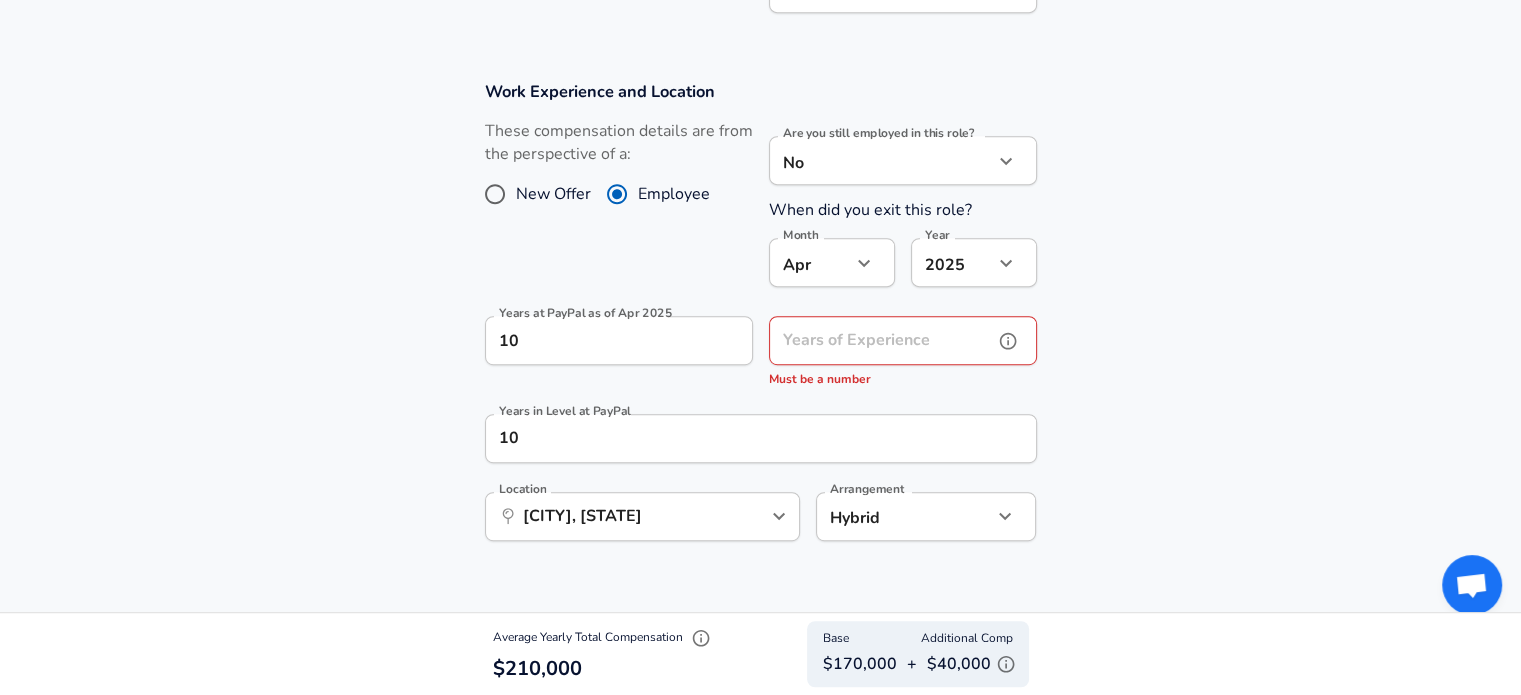 click on "Years of Experience" at bounding box center [881, 340] 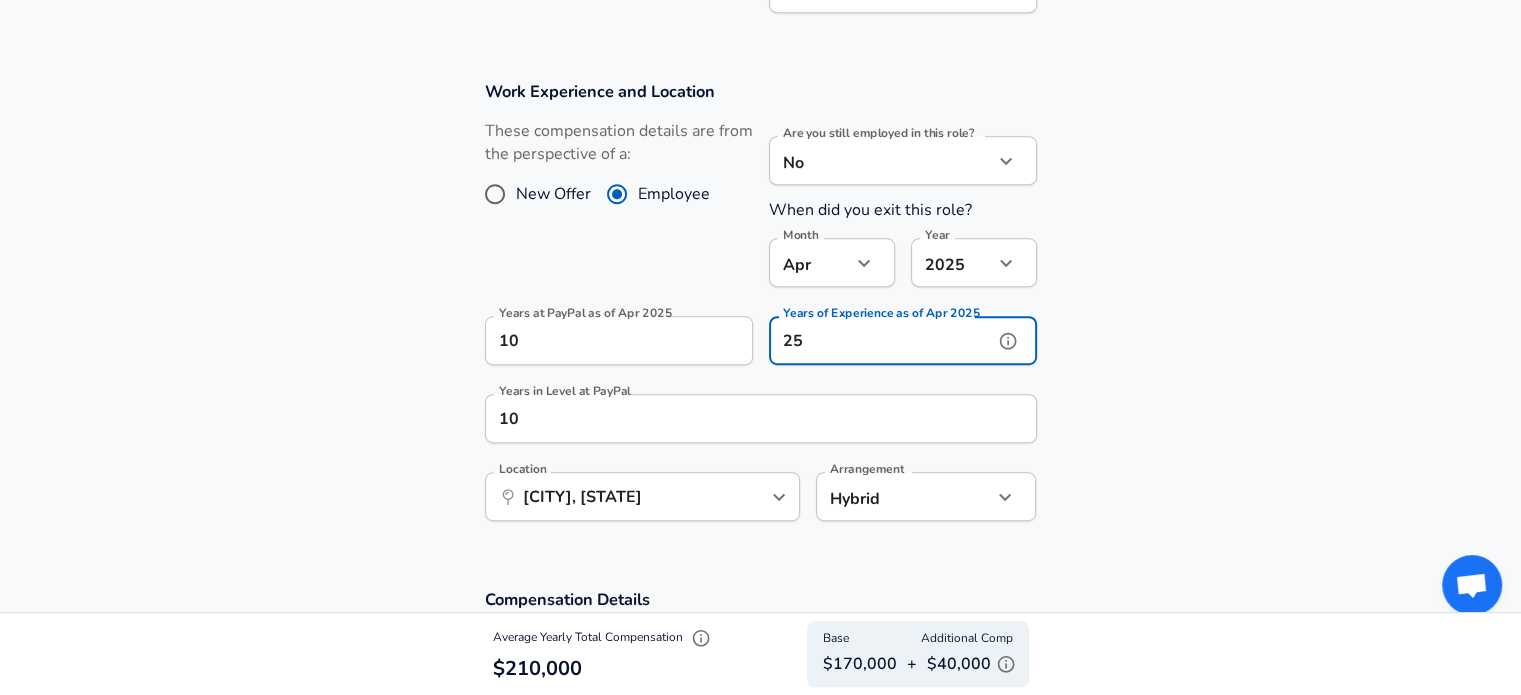 type on "25" 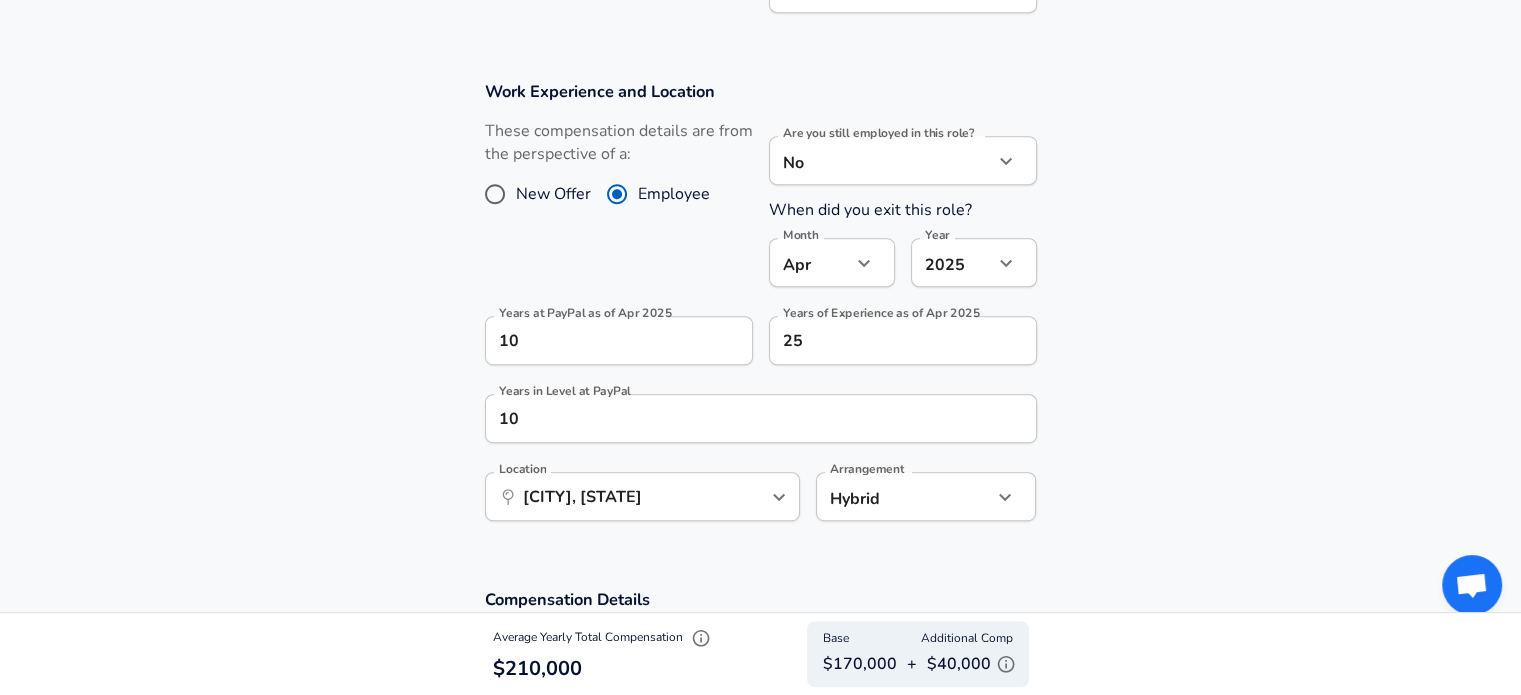 click on "Work Experience and Location These compensation details are from the perspective of a: New Offer Employee Are you still employed in this role? No no Are you still employed in this role? When did you exit this role? Month Apr 4 Month Year 2025 2025 Year Years at PayPal as of Apr 2025 10 Years at PayPal as of Apr 2025 Years of Experience as of Apr 2025 25 Years of Experience as of Apr 2025 Years in Level at PayPal 10 Years in Level at PayPal Location ​ [CITY], [STATE] Location Arrangement Hybrid hybrid Arrangement" at bounding box center [760, 312] 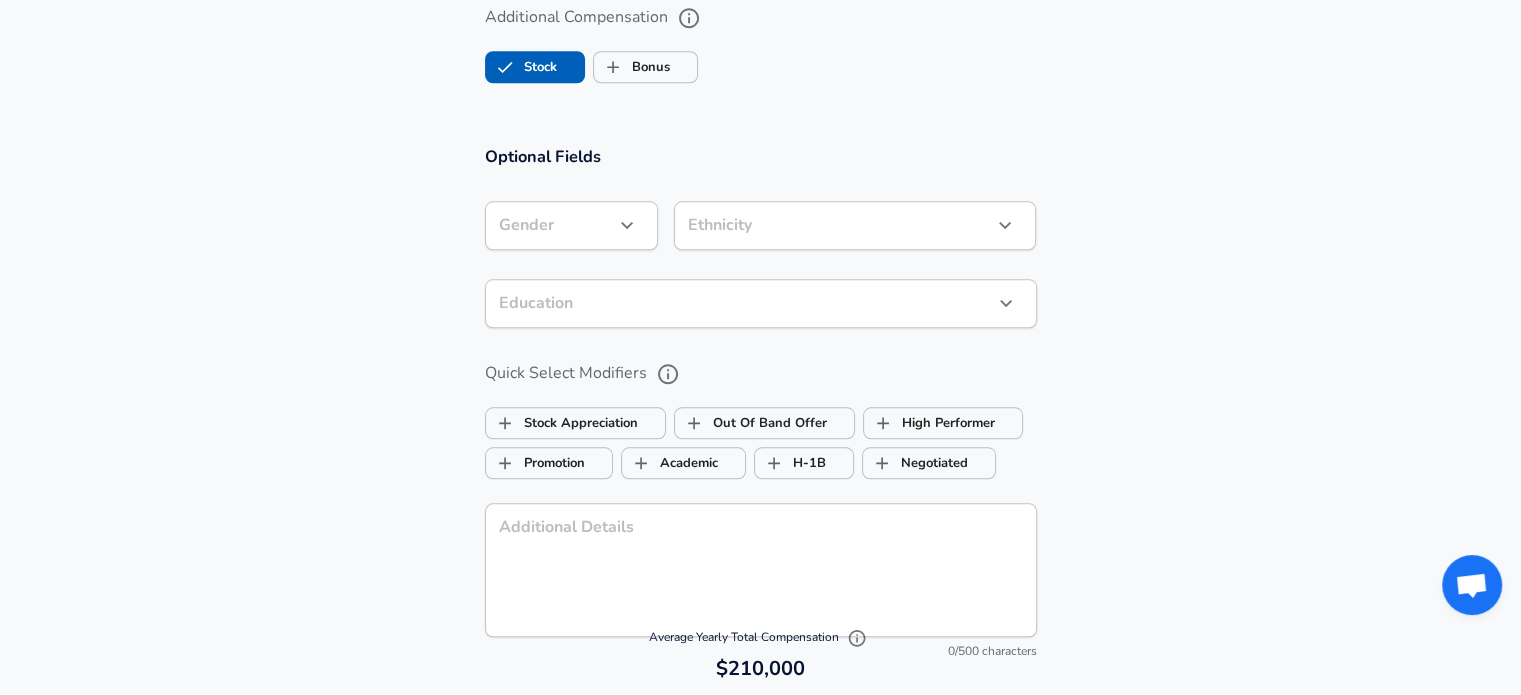 scroll, scrollTop: 2540, scrollLeft: 0, axis: vertical 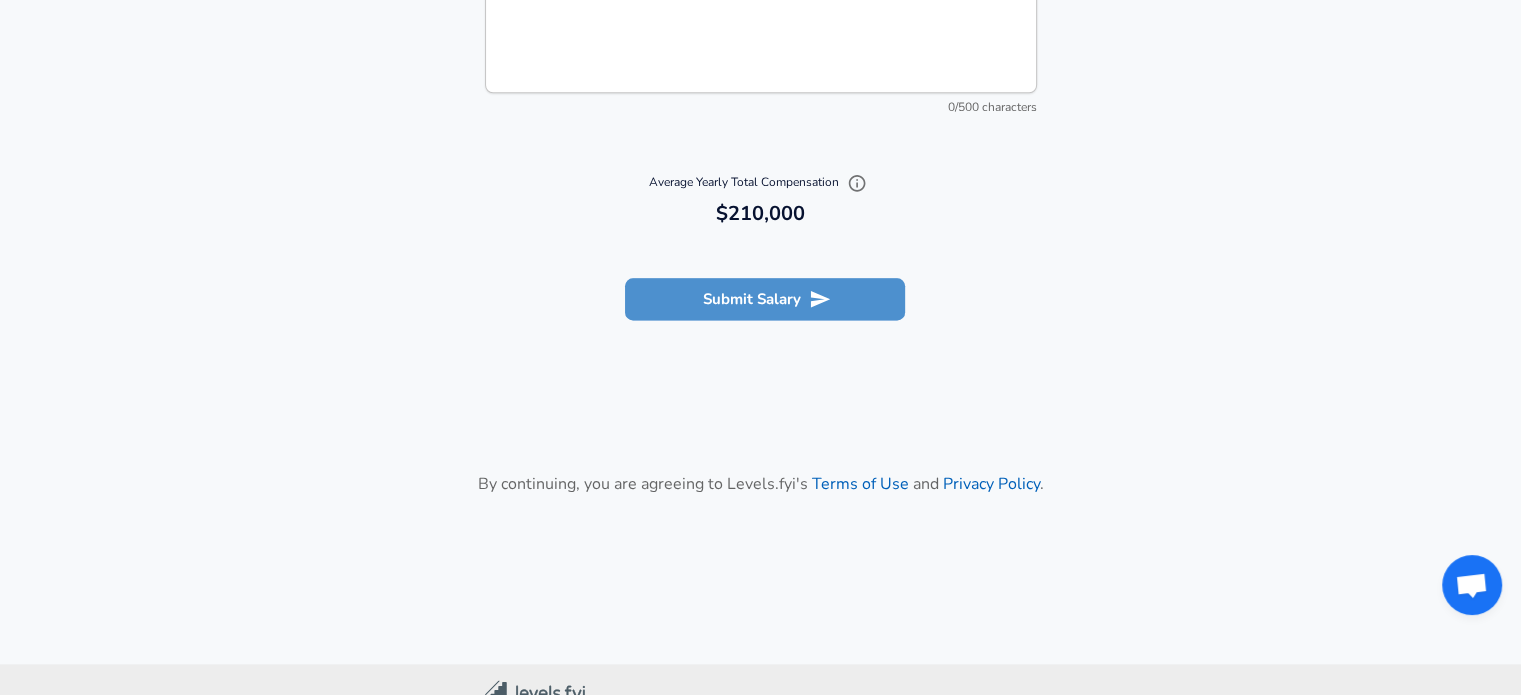 click on "Submit Salary" at bounding box center (765, 299) 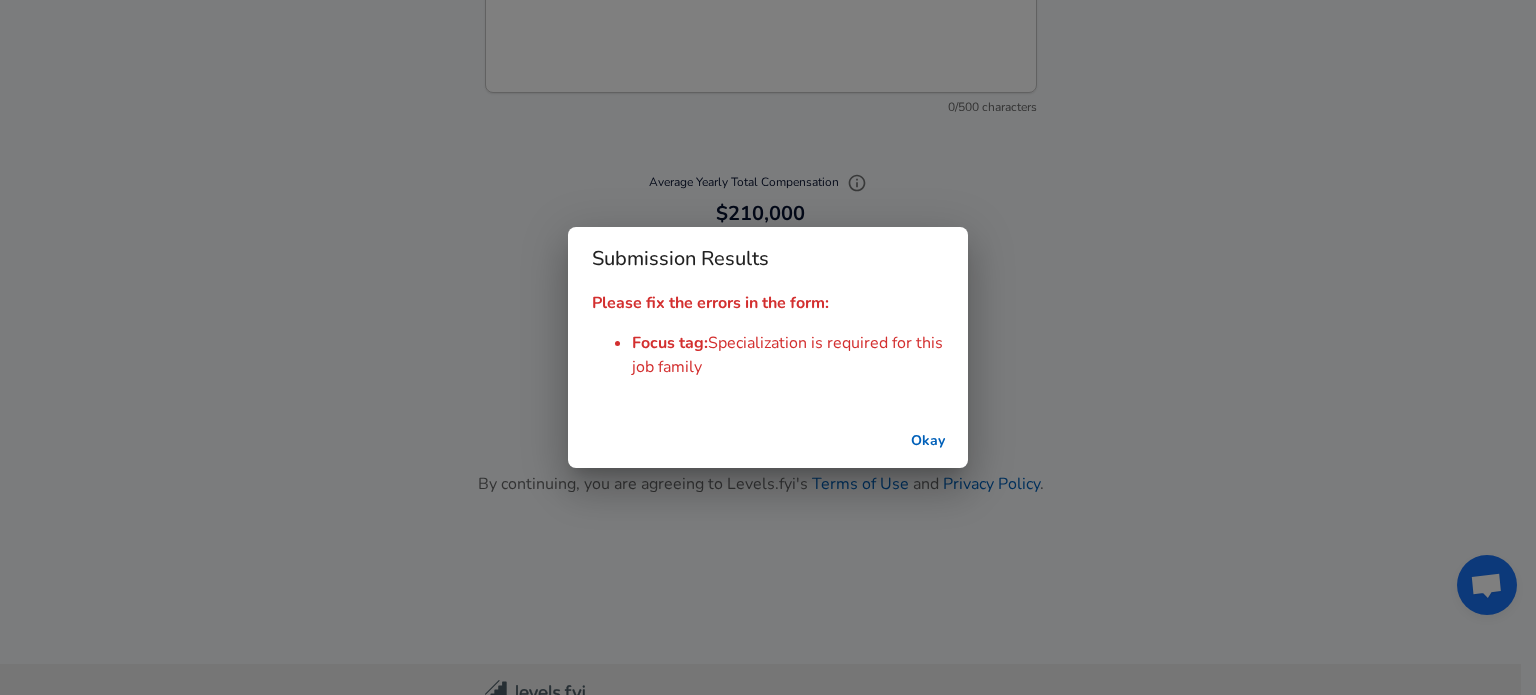 click on "Okay" at bounding box center (928, 441) 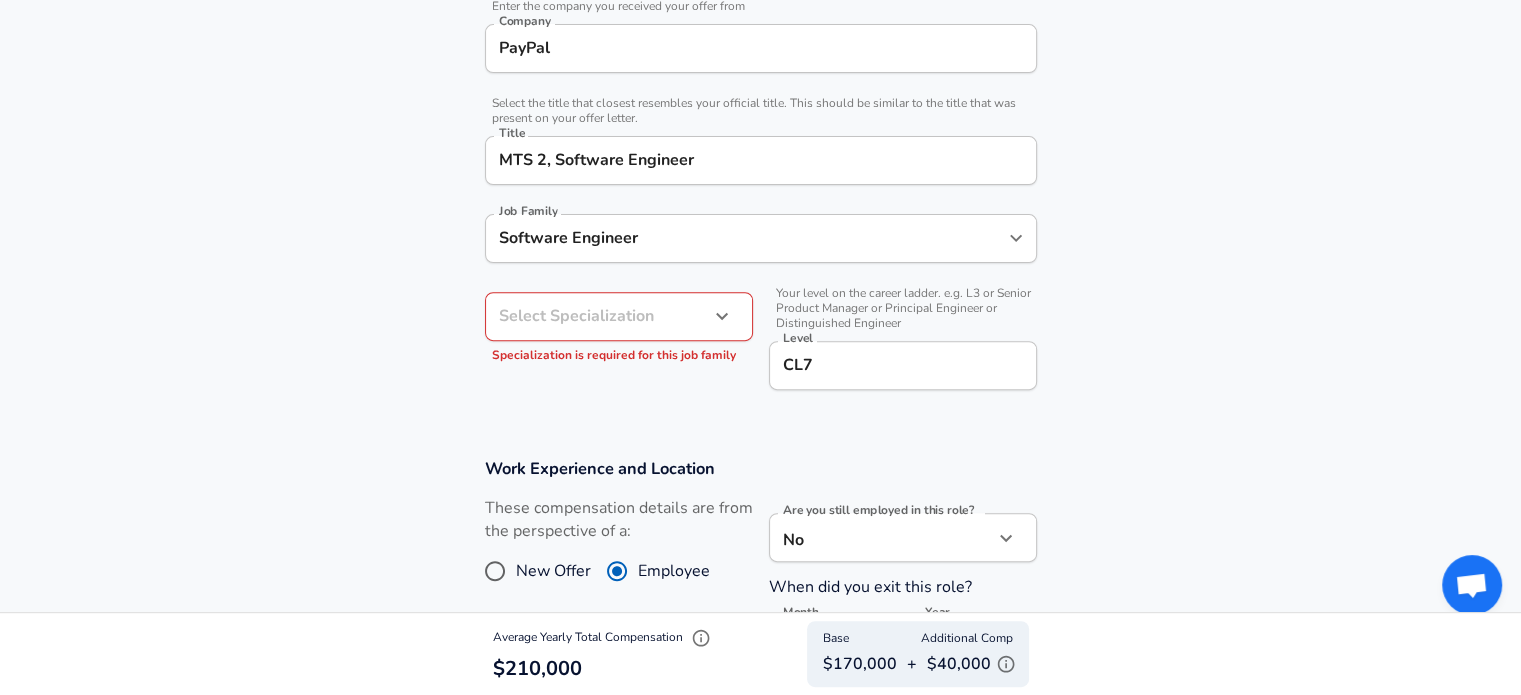 scroll, scrollTop: 640, scrollLeft: 0, axis: vertical 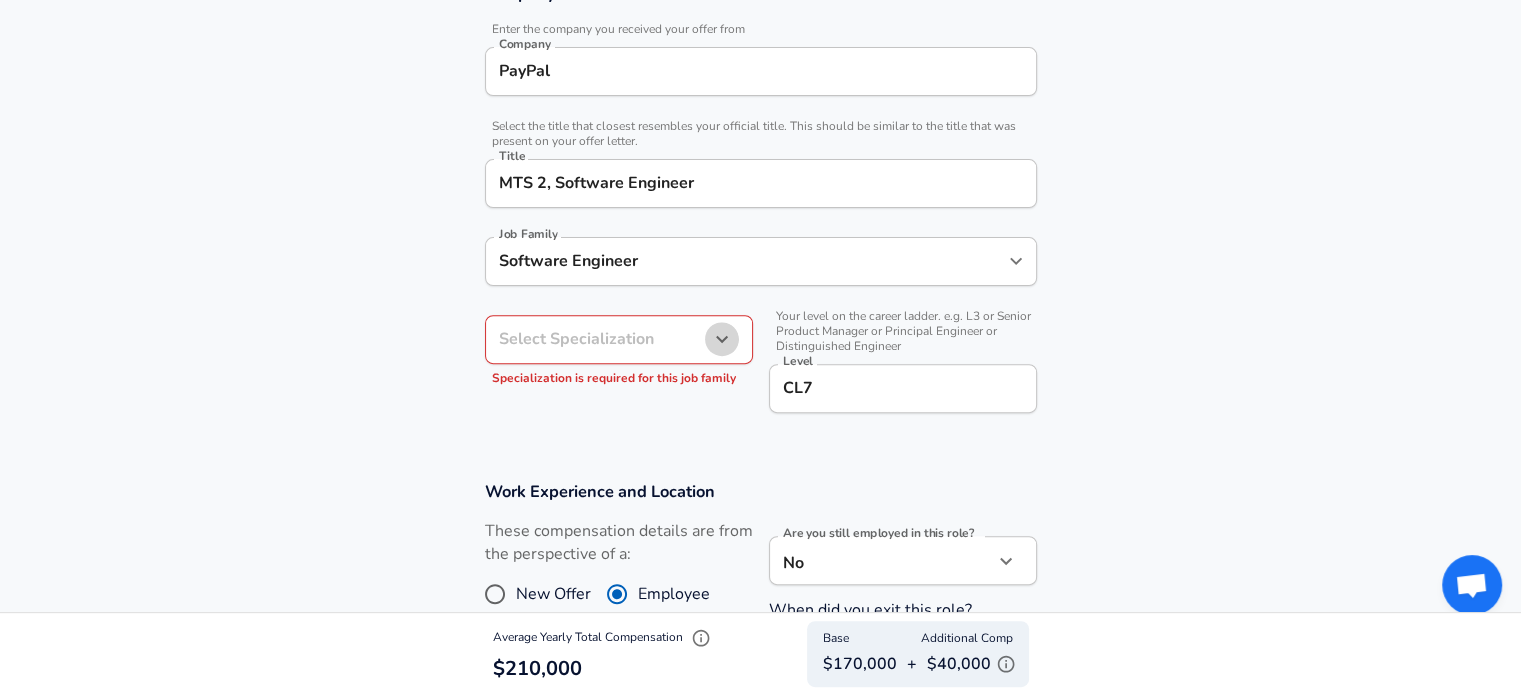 click 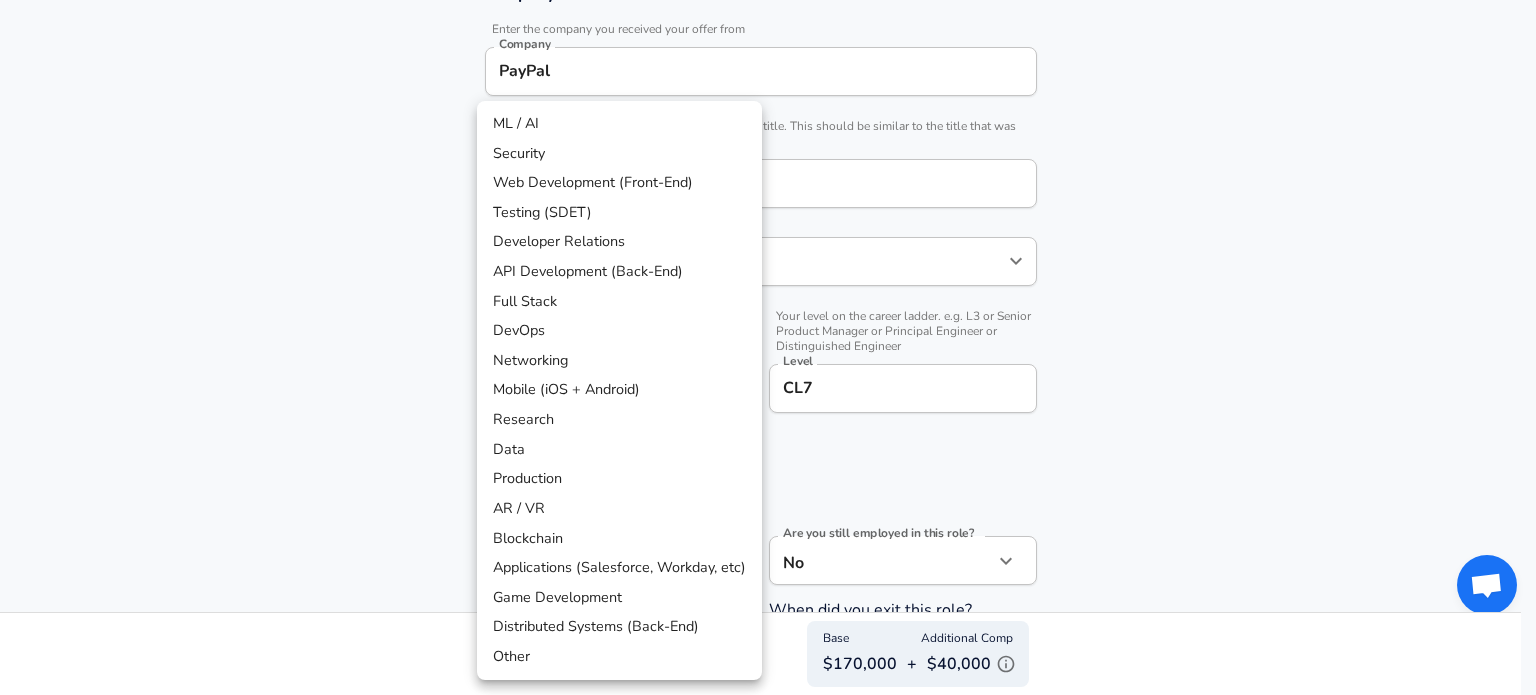 click on "Full Stack" at bounding box center (619, 302) 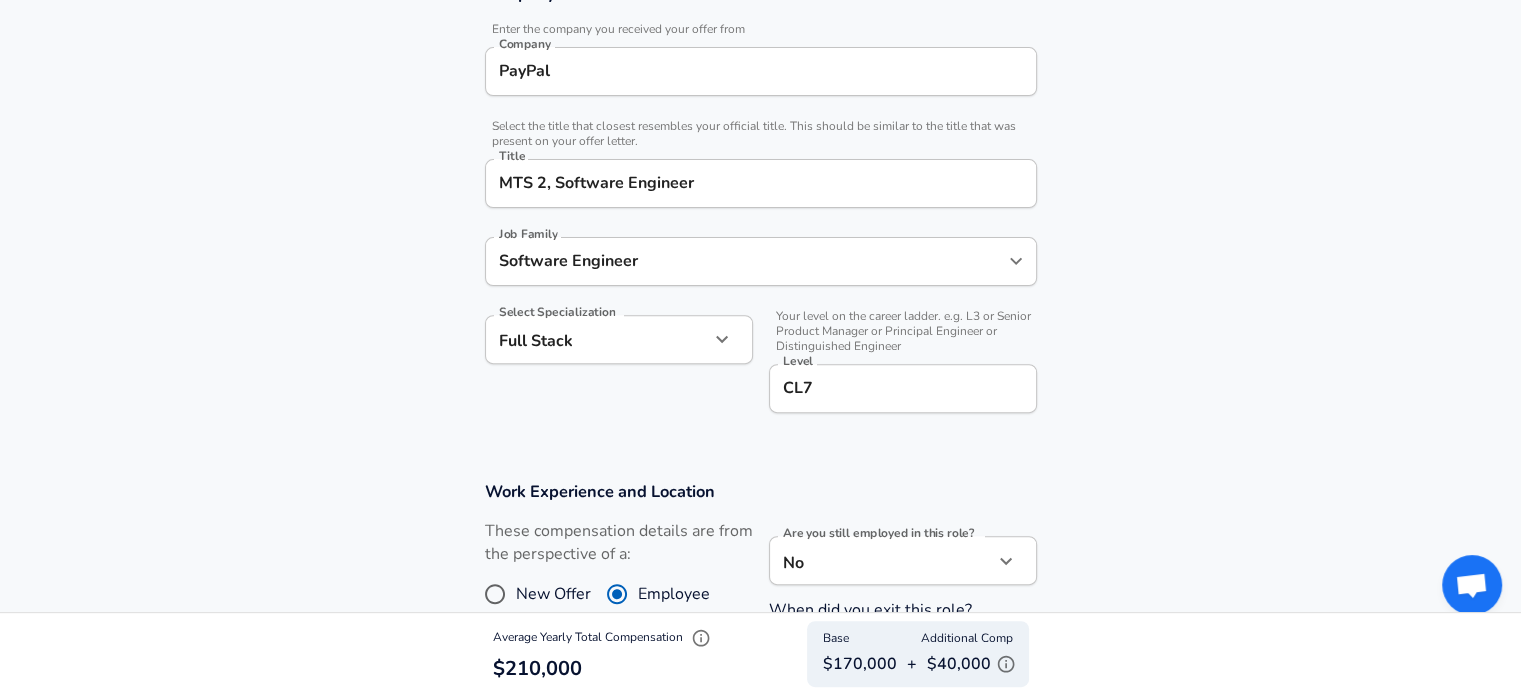 click on "Company & Title Information Enter the company you received your offer from Company PayPal Company Select the title that closest resembles your official title. This should be similar to the title that was present on your offer letter. Title MTS 2, Software Engineer Title Job Family Software Engineer Job Family Select Specialization Full Stack Full Stack Select Specialization Your level on the career ladder. e.g. L3 or Senior Product Manager or Principal Engineer or Distinguished Engineer Level CL7 Level" at bounding box center (760, 209) 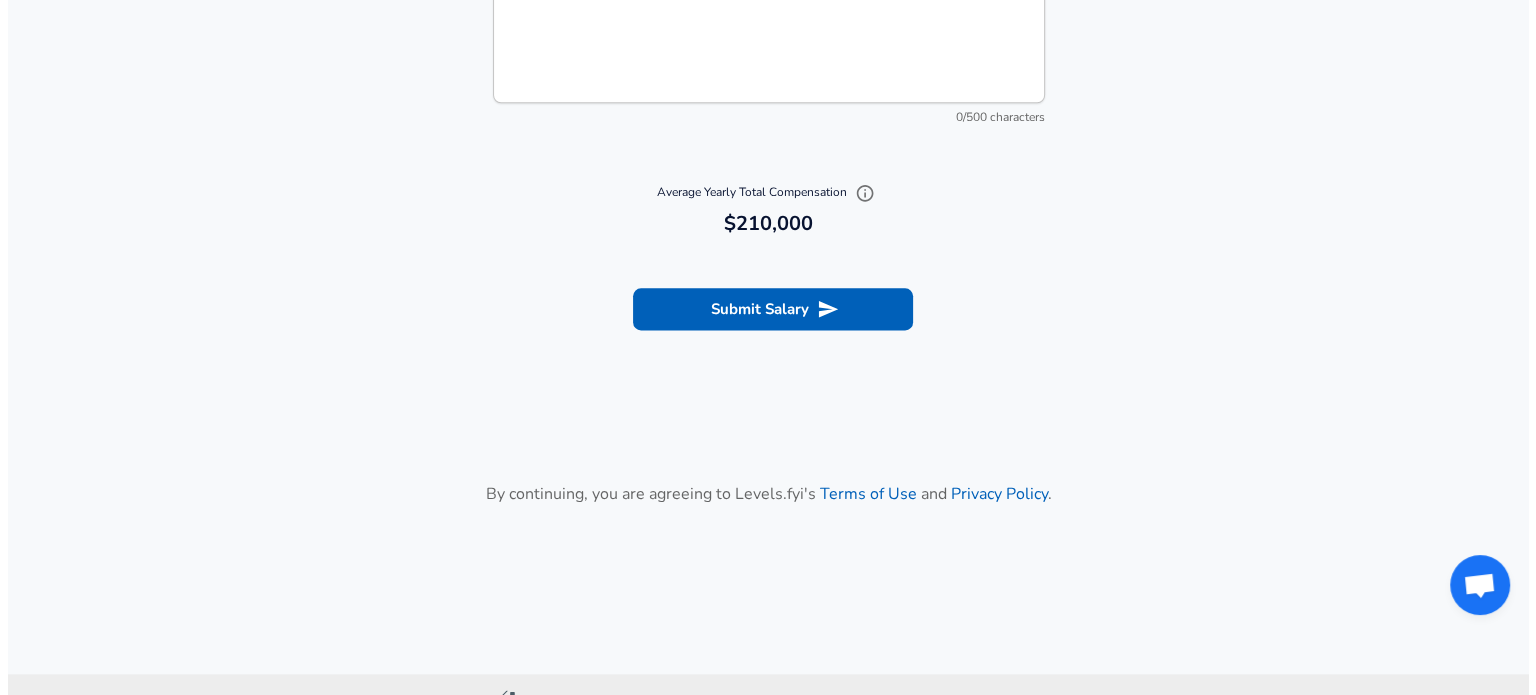scroll, scrollTop: 2608, scrollLeft: 0, axis: vertical 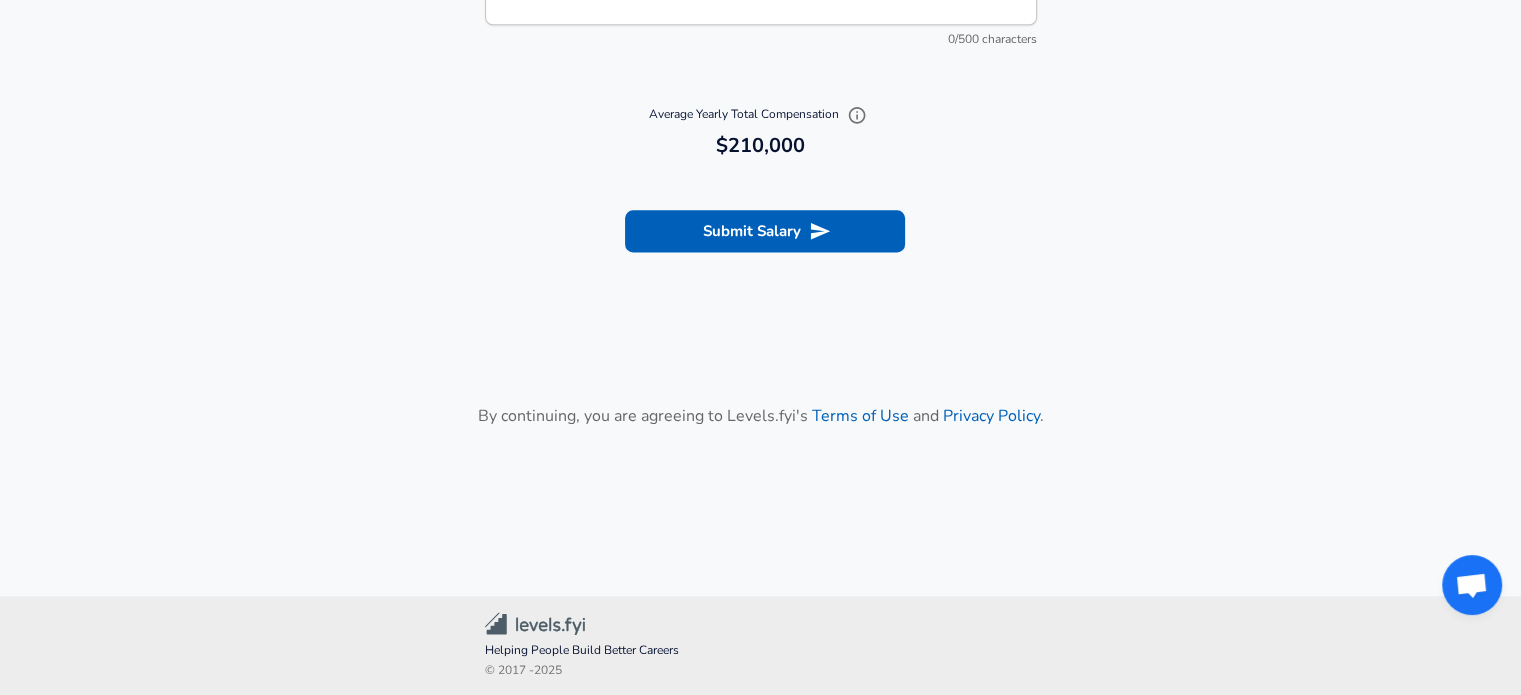 click on "Submit Salary" at bounding box center [765, 231] 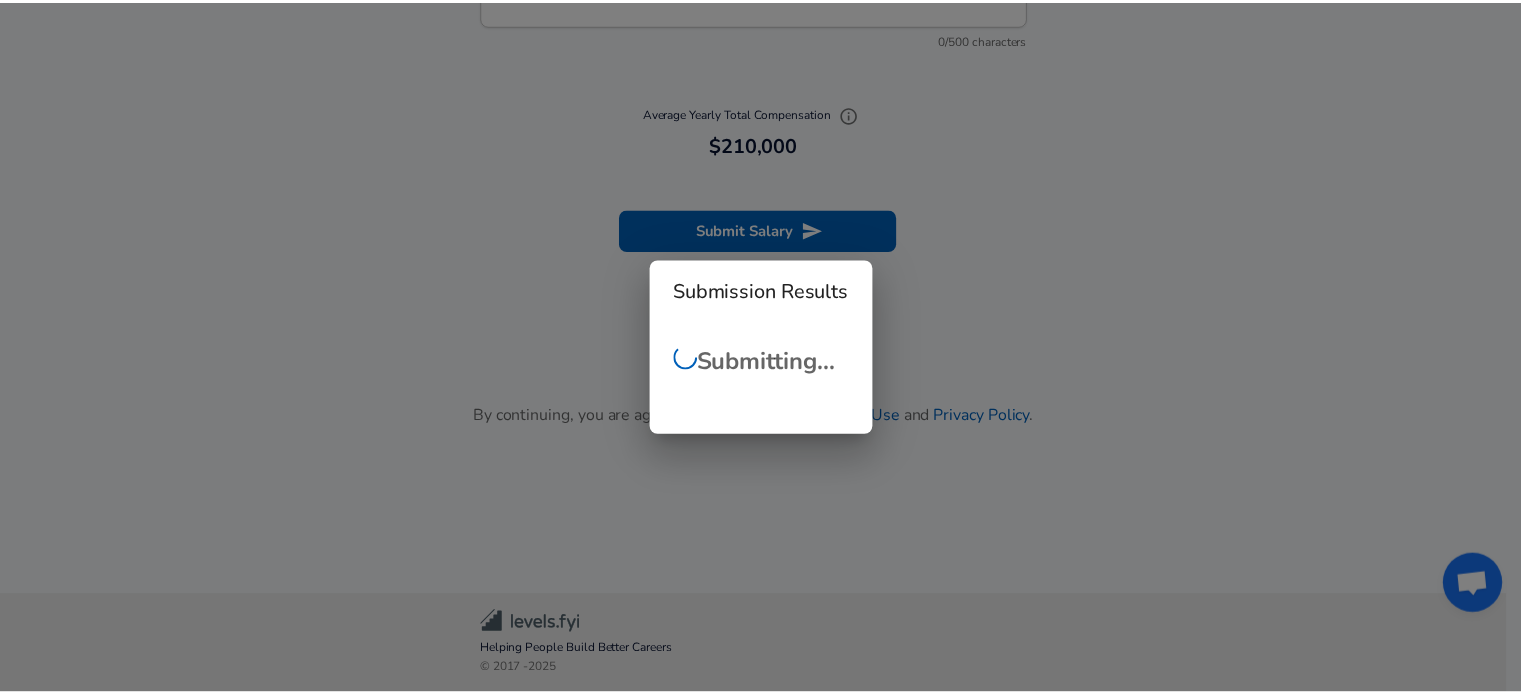 scroll, scrollTop: 109, scrollLeft: 0, axis: vertical 